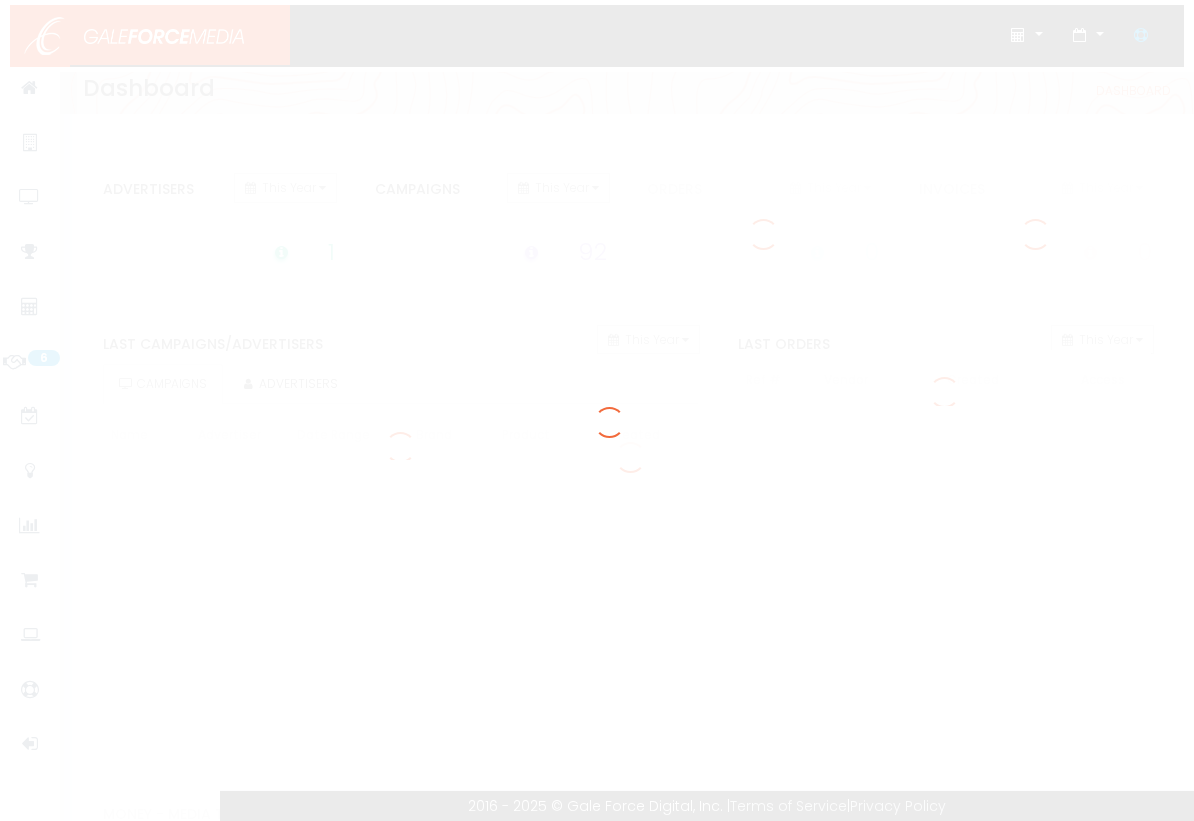 scroll, scrollTop: 0, scrollLeft: 0, axis: both 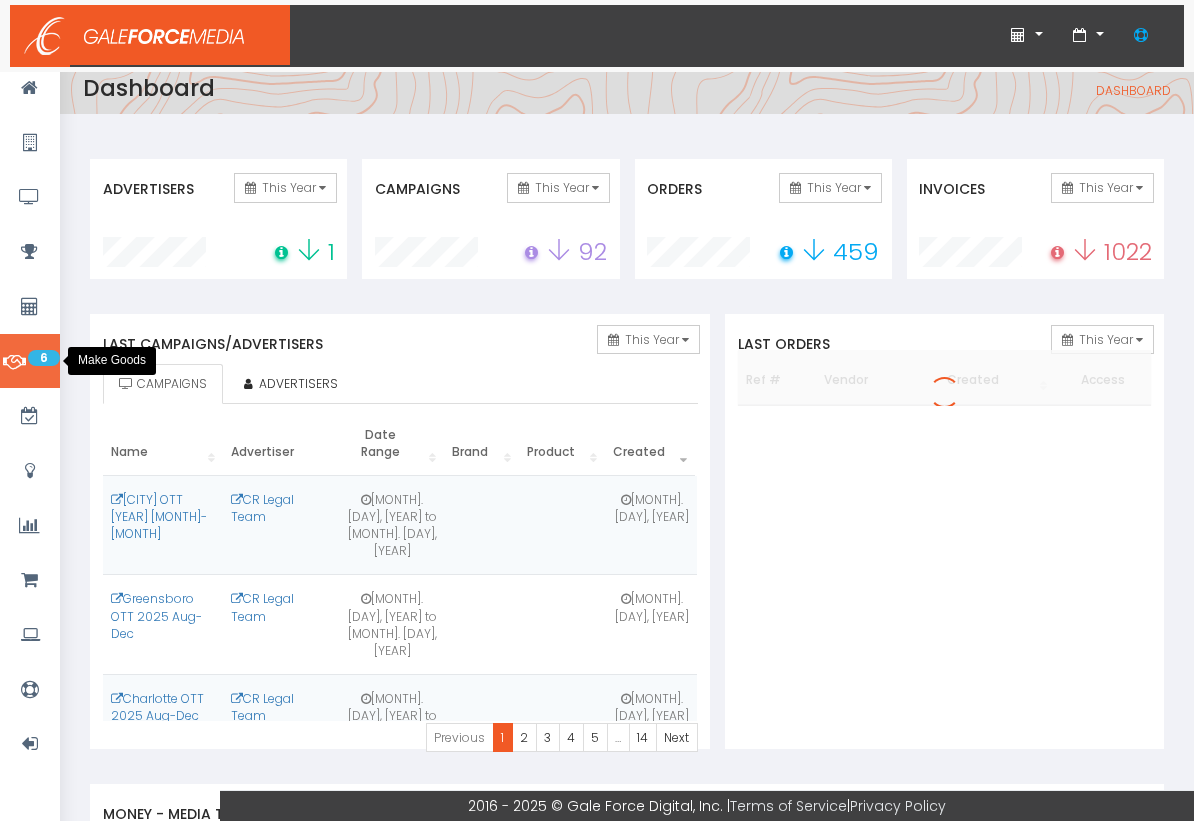 click on "6" at bounding box center (44, 358) 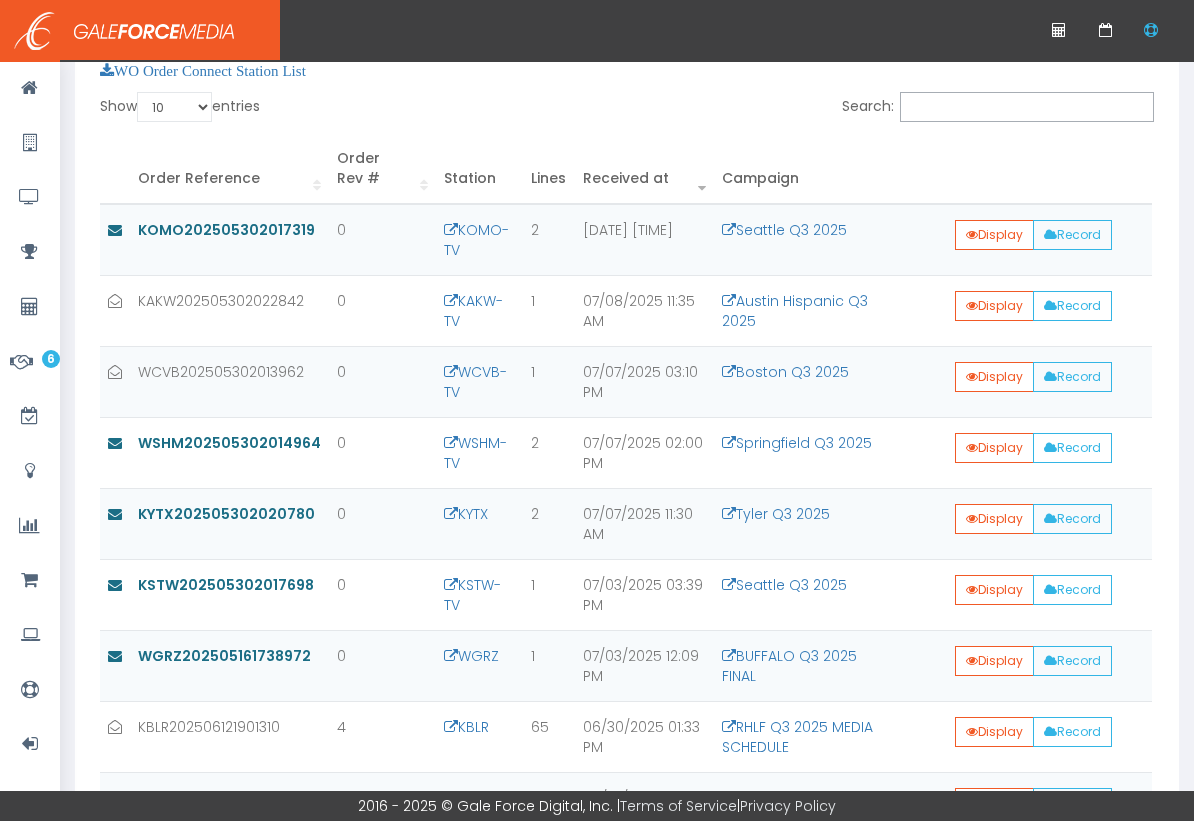 scroll, scrollTop: 389, scrollLeft: 0, axis: vertical 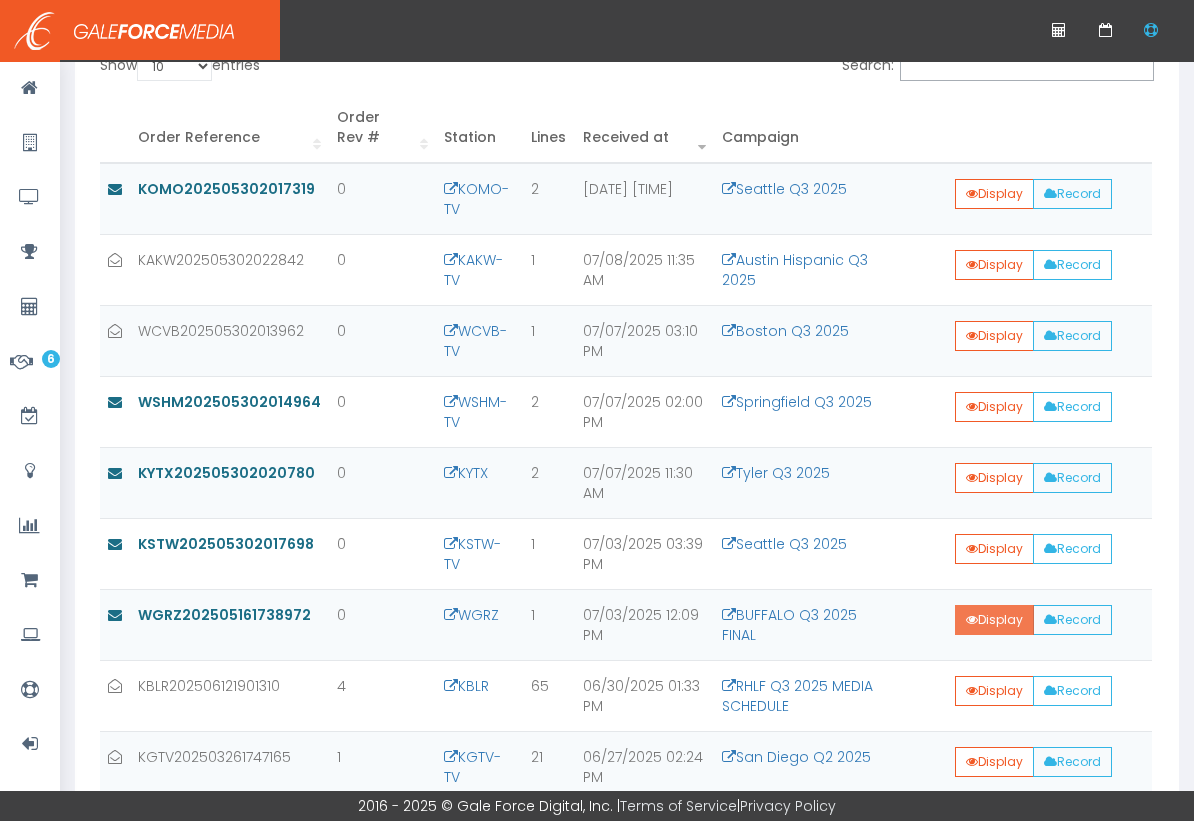click on "Display" at bounding box center (994, 194) 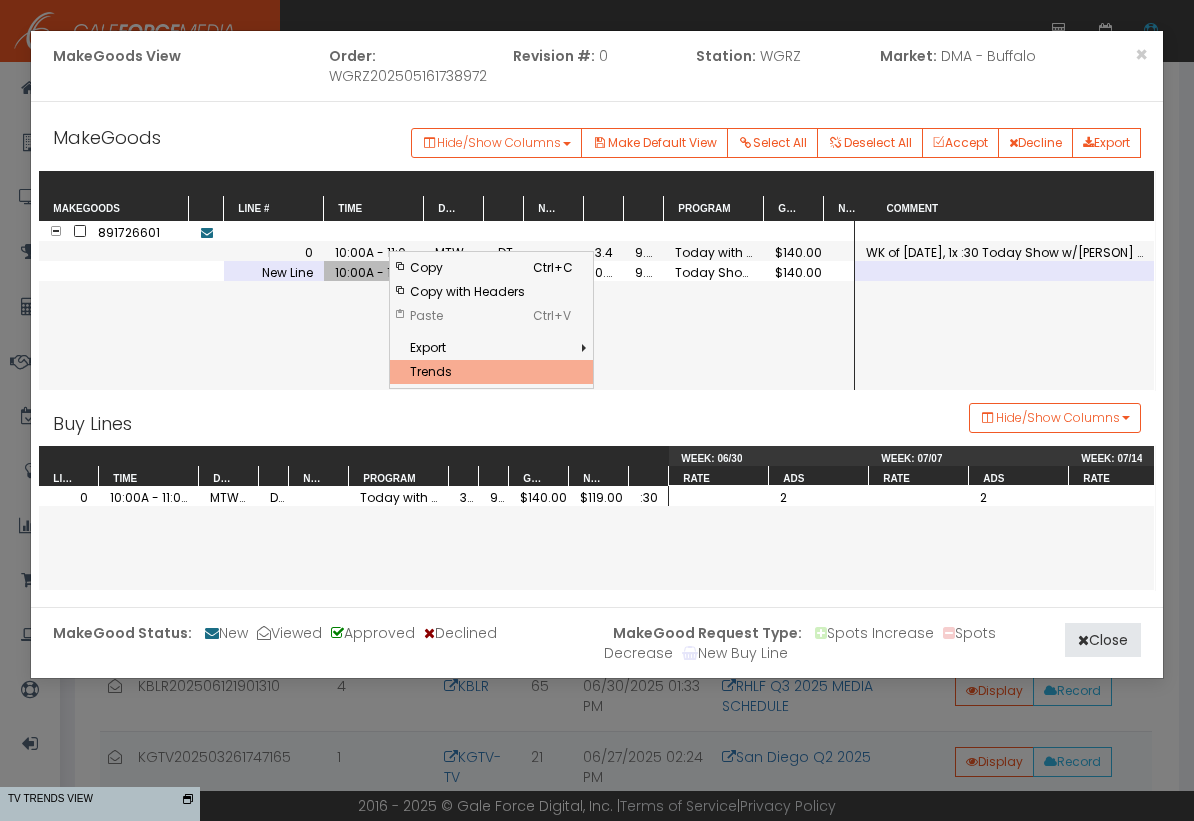 click on "Trends" at bounding box center (467, 372) 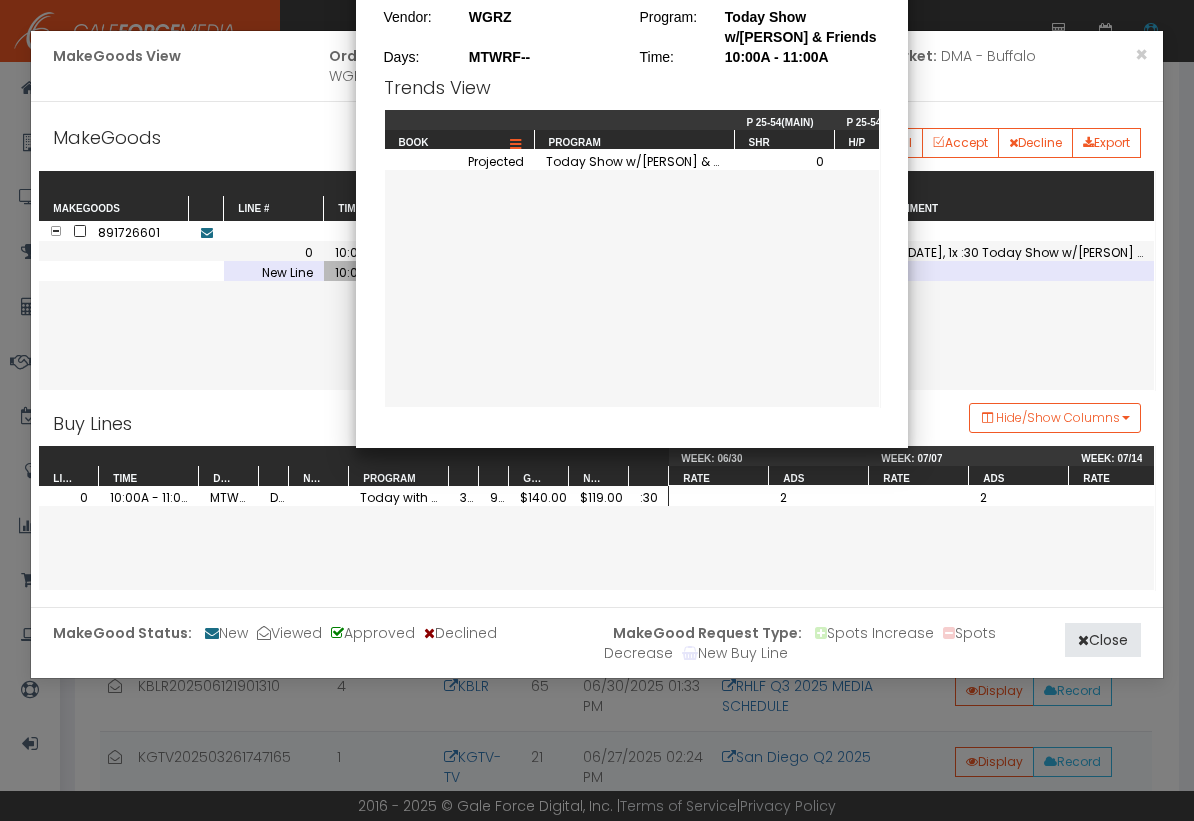 click on "BOOK" at bounding box center [453, 142] 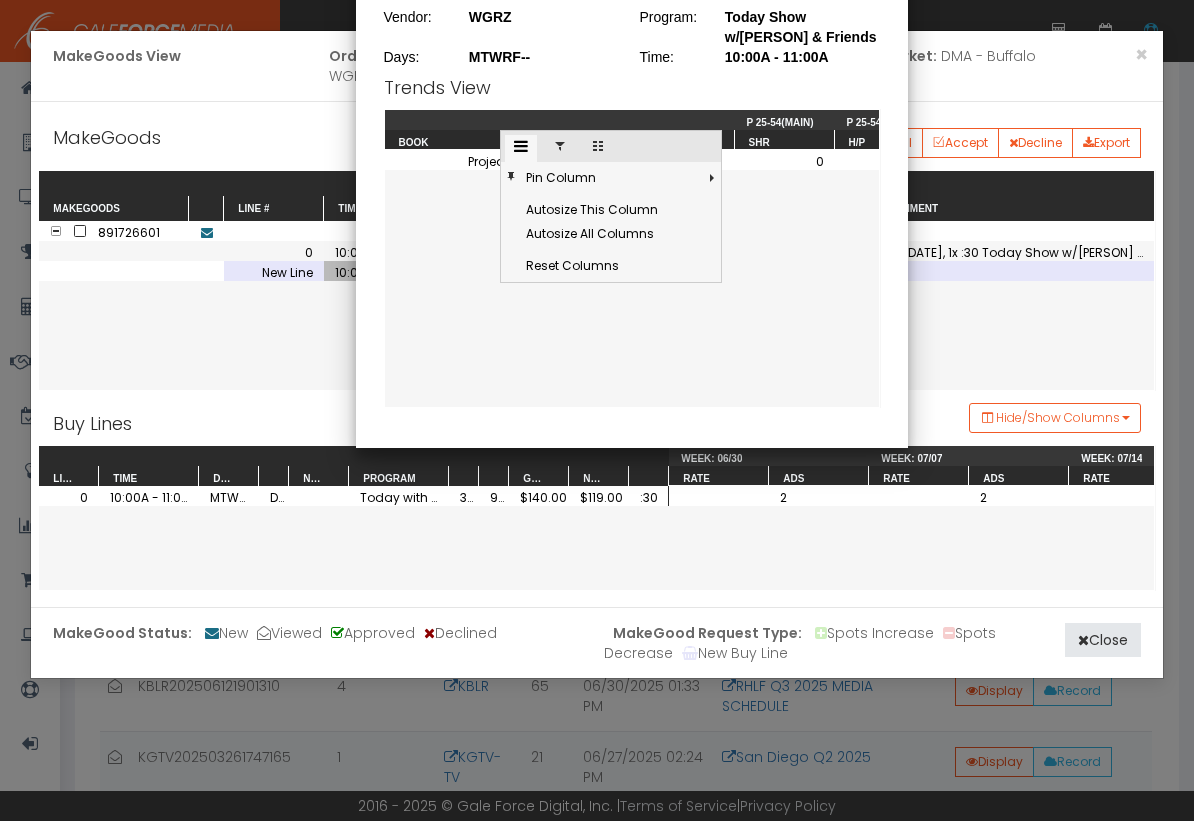 click at bounding box center [598, 146] 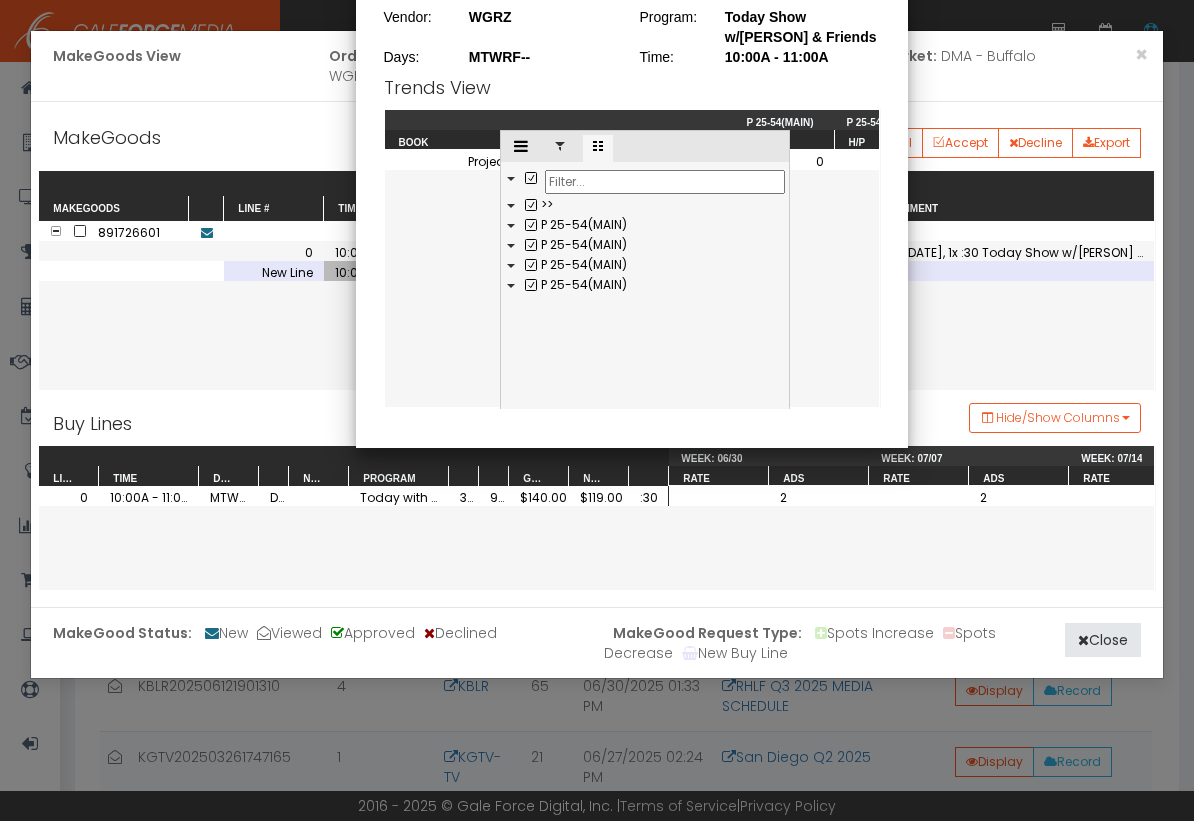click at bounding box center (598, 146) 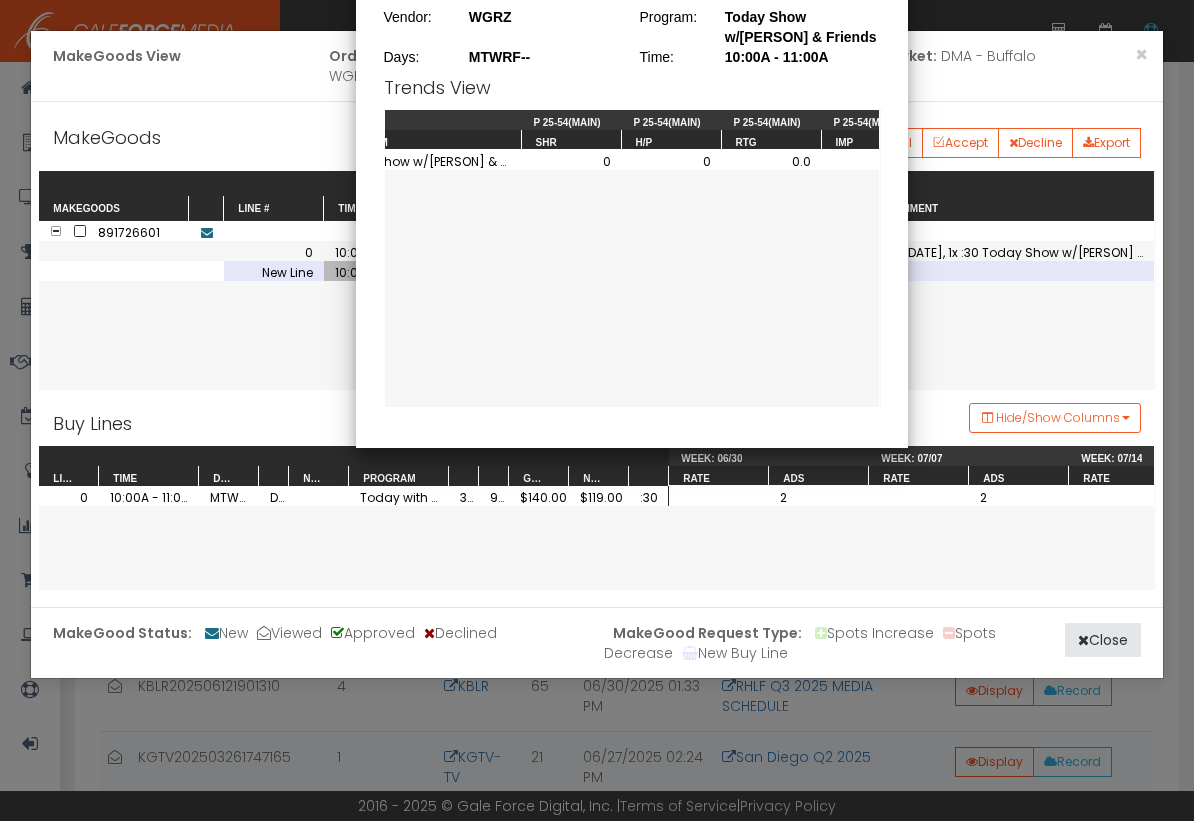 scroll, scrollTop: 0, scrollLeft: 212, axis: horizontal 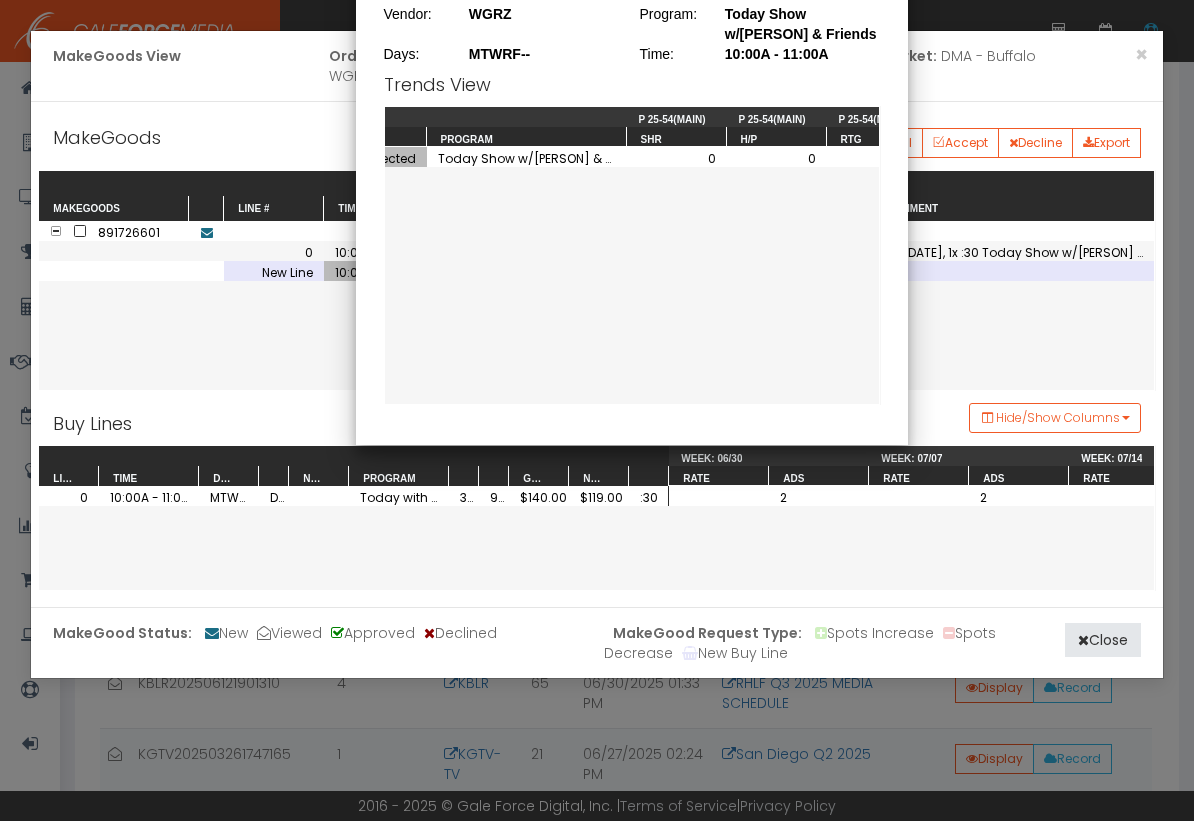 click on "Projected" at bounding box center (352, 157) 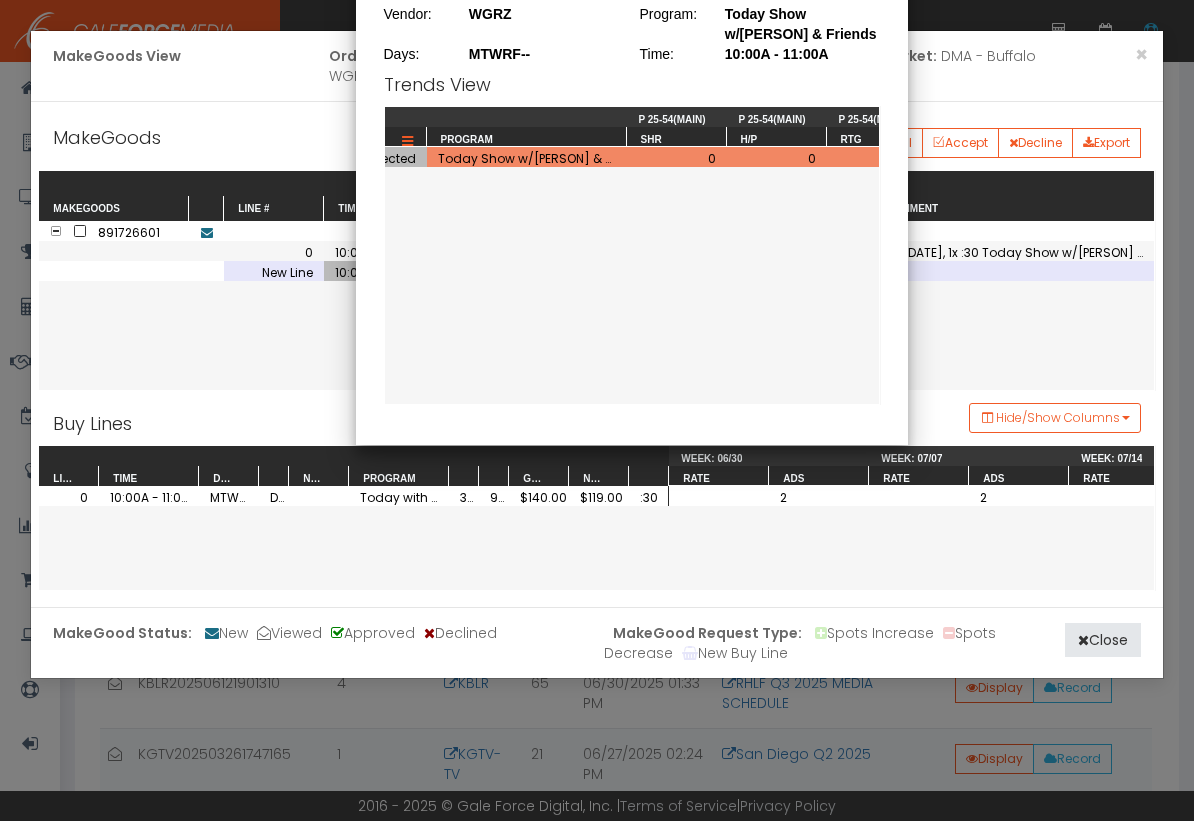 click at bounding box center [407, 142] 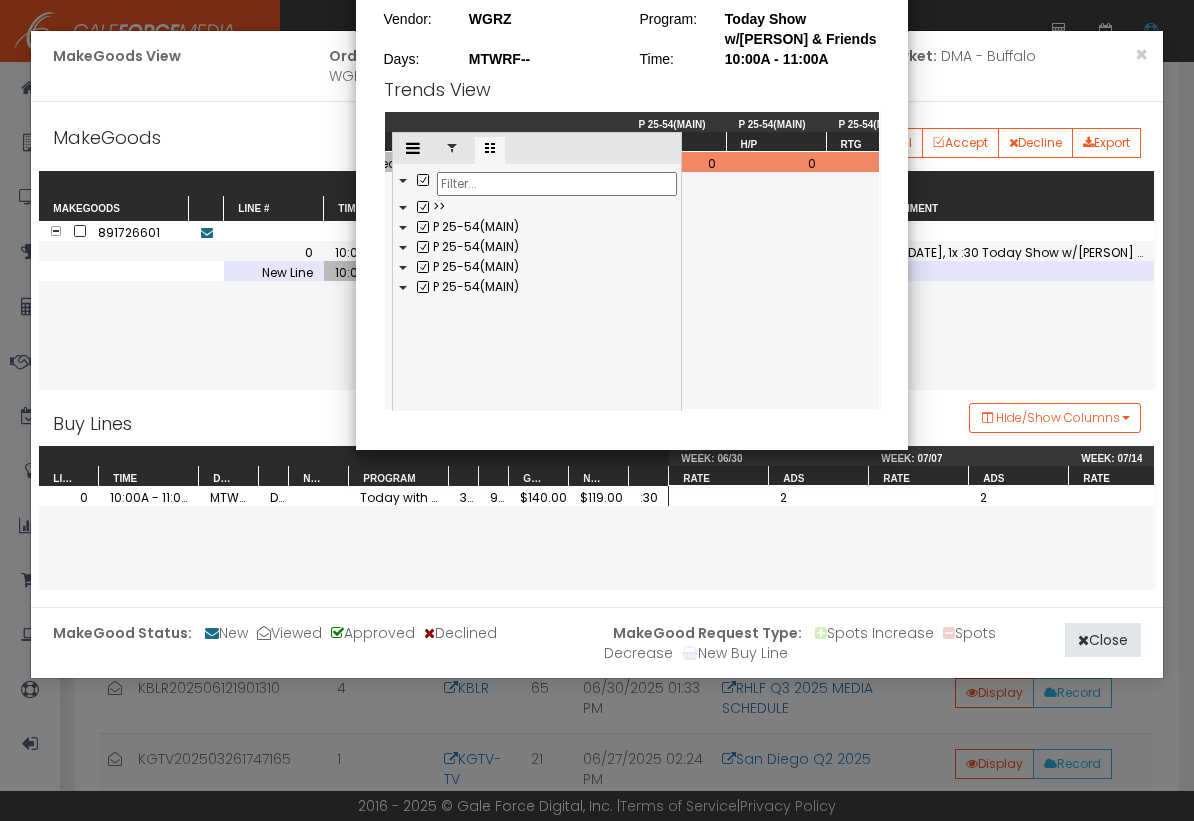 scroll, scrollTop: 389, scrollLeft: 0, axis: vertical 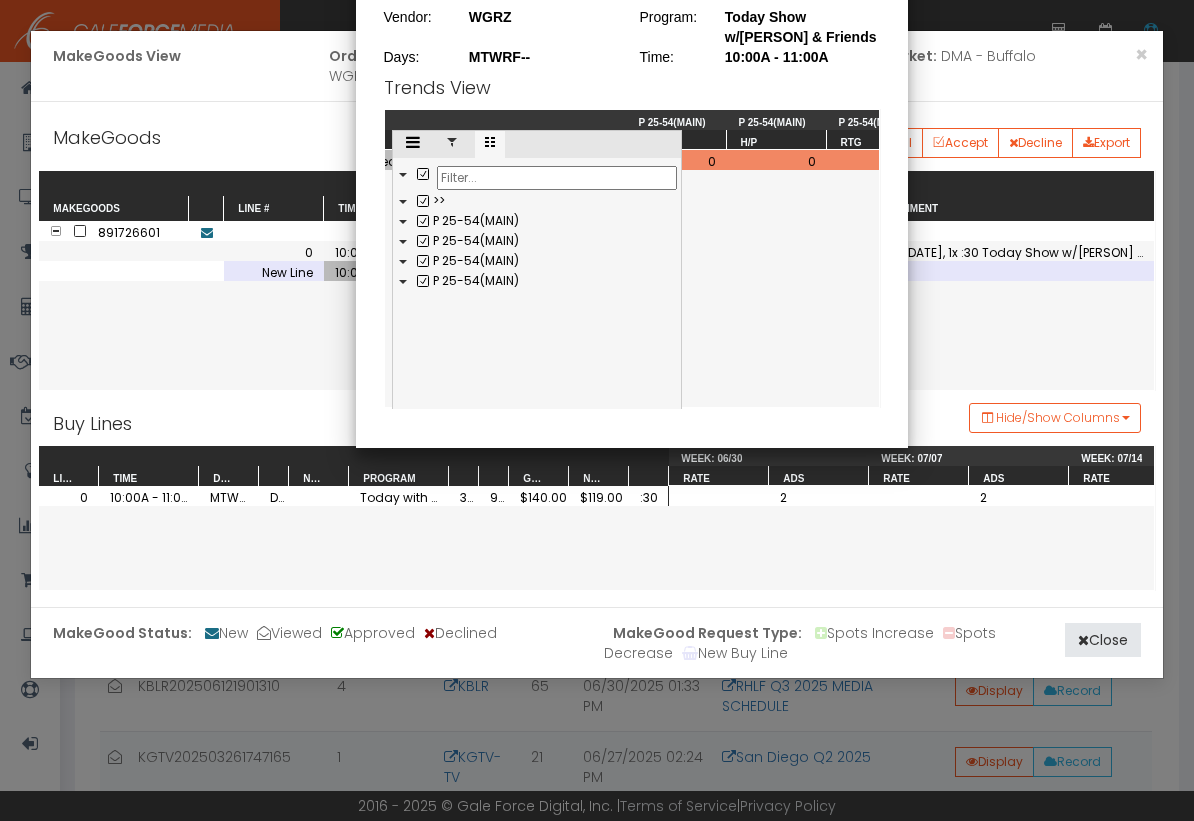 click at bounding box center (413, 144) 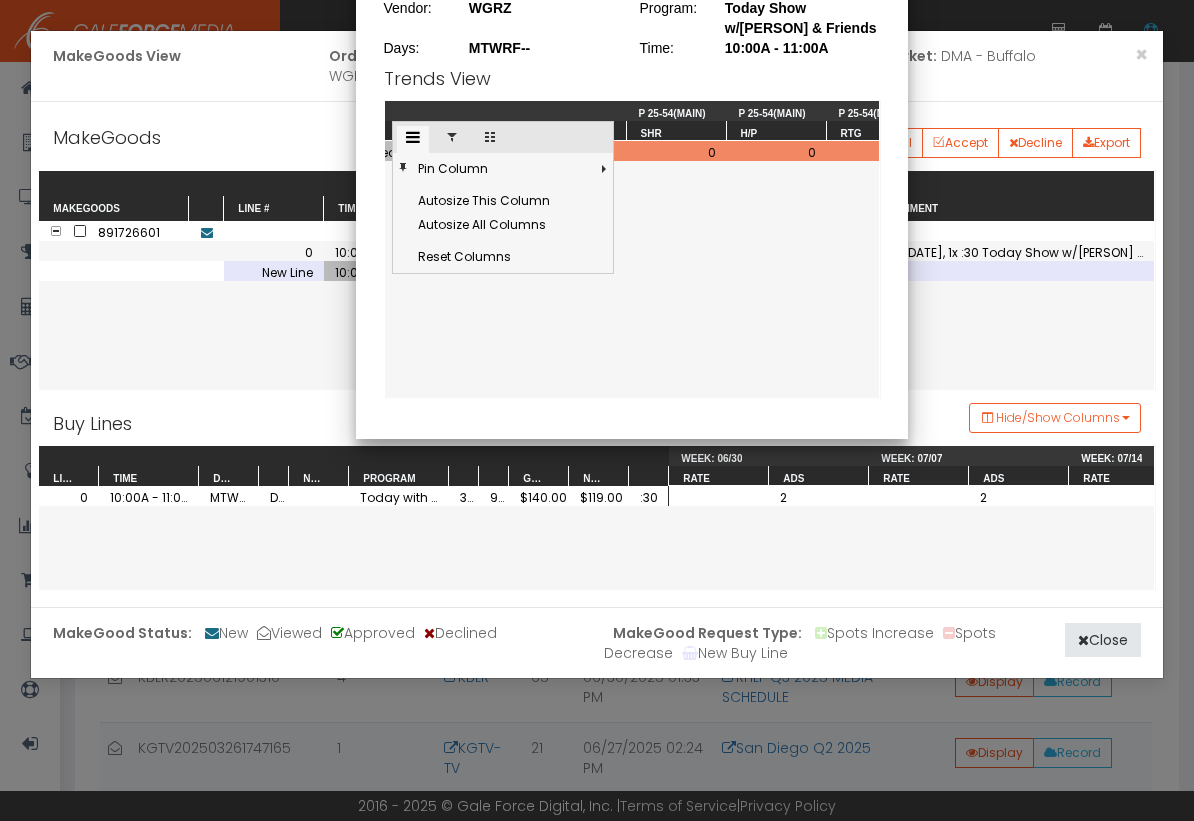 click at bounding box center (452, 139) 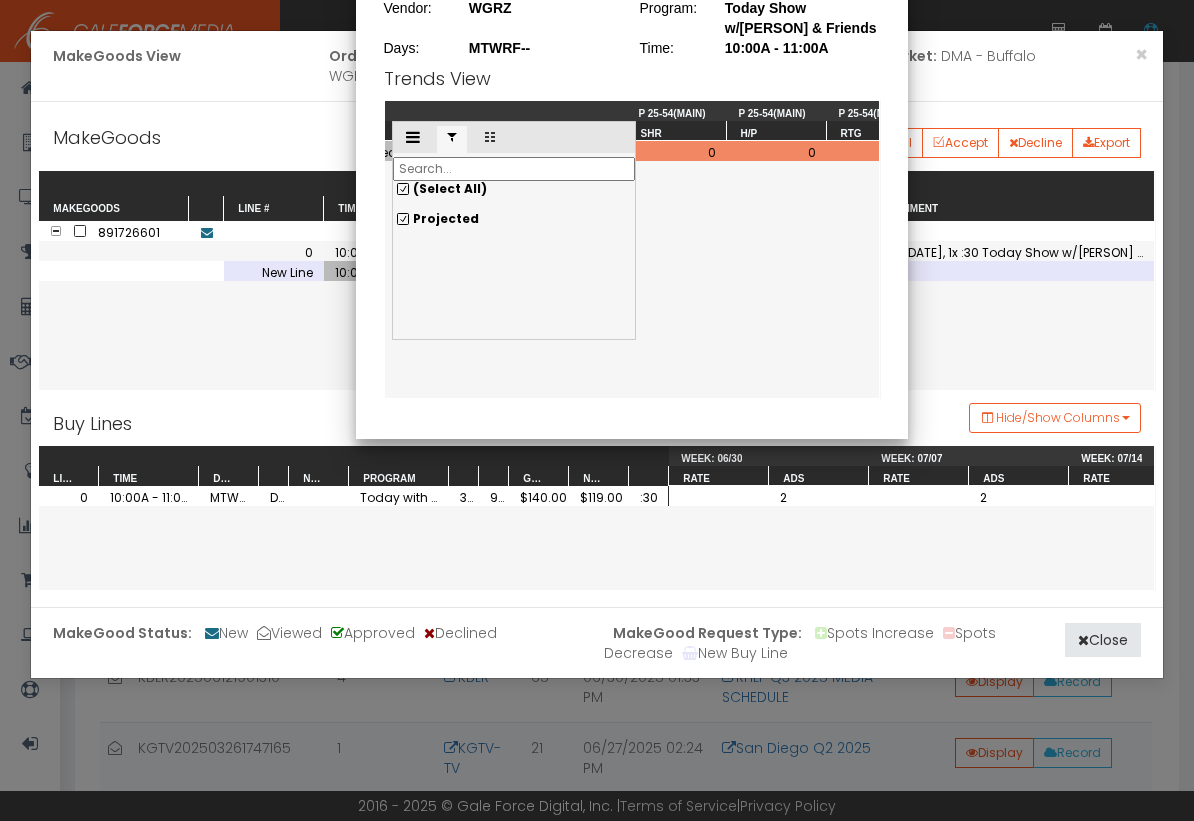 scroll, scrollTop: 399, scrollLeft: 0, axis: vertical 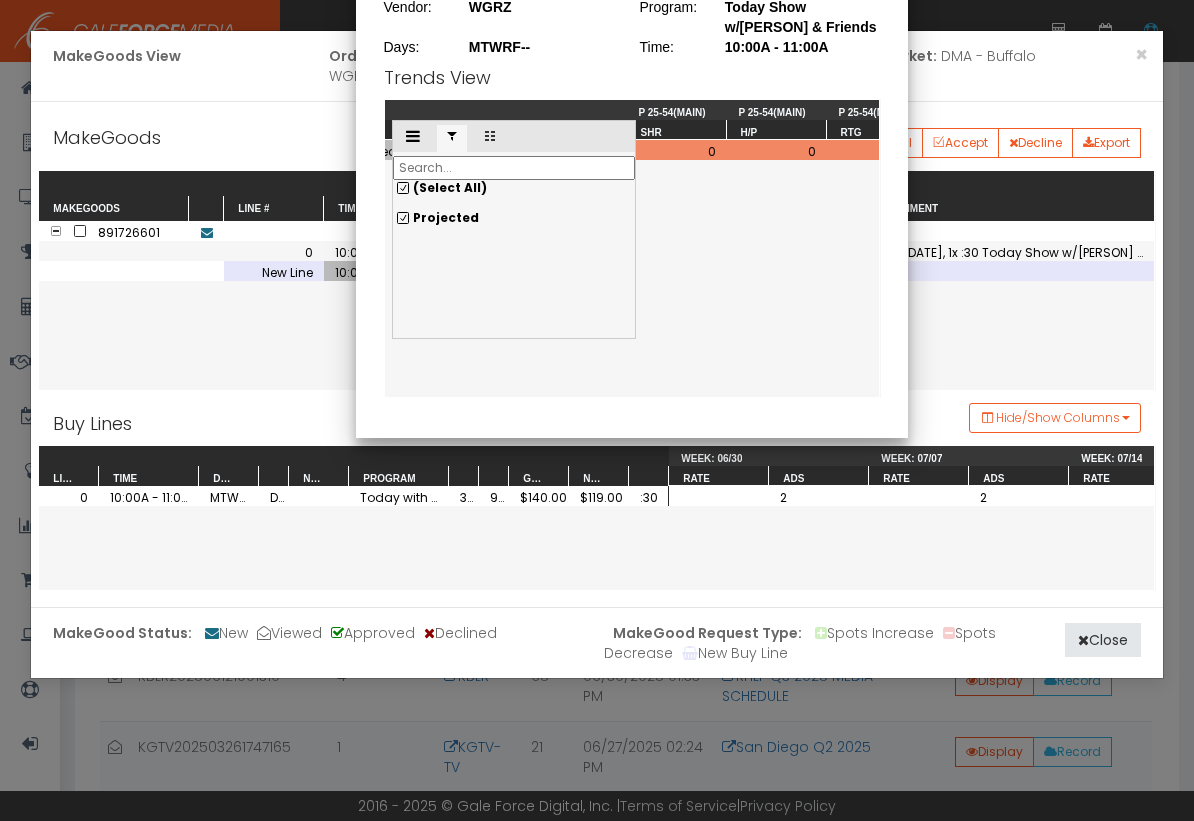 click on "Projected" at bounding box center (514, 218) 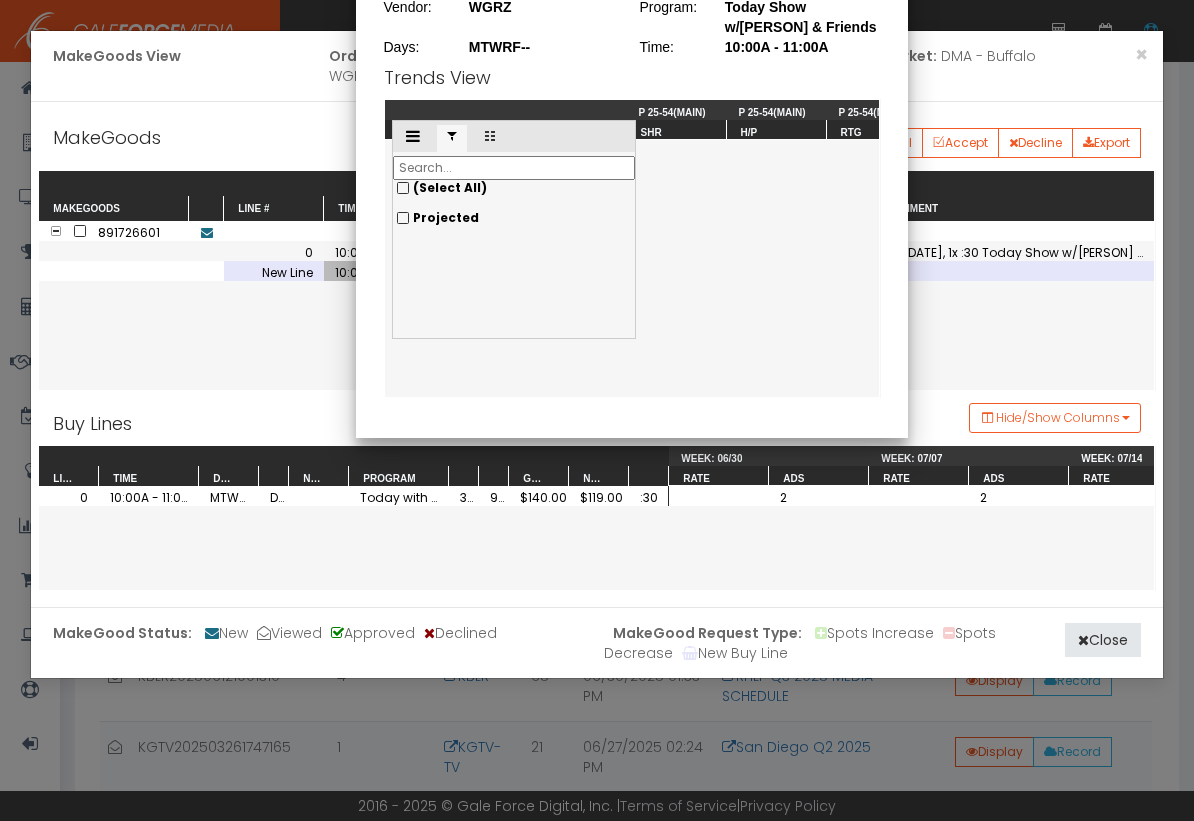 click at bounding box center (490, 136) 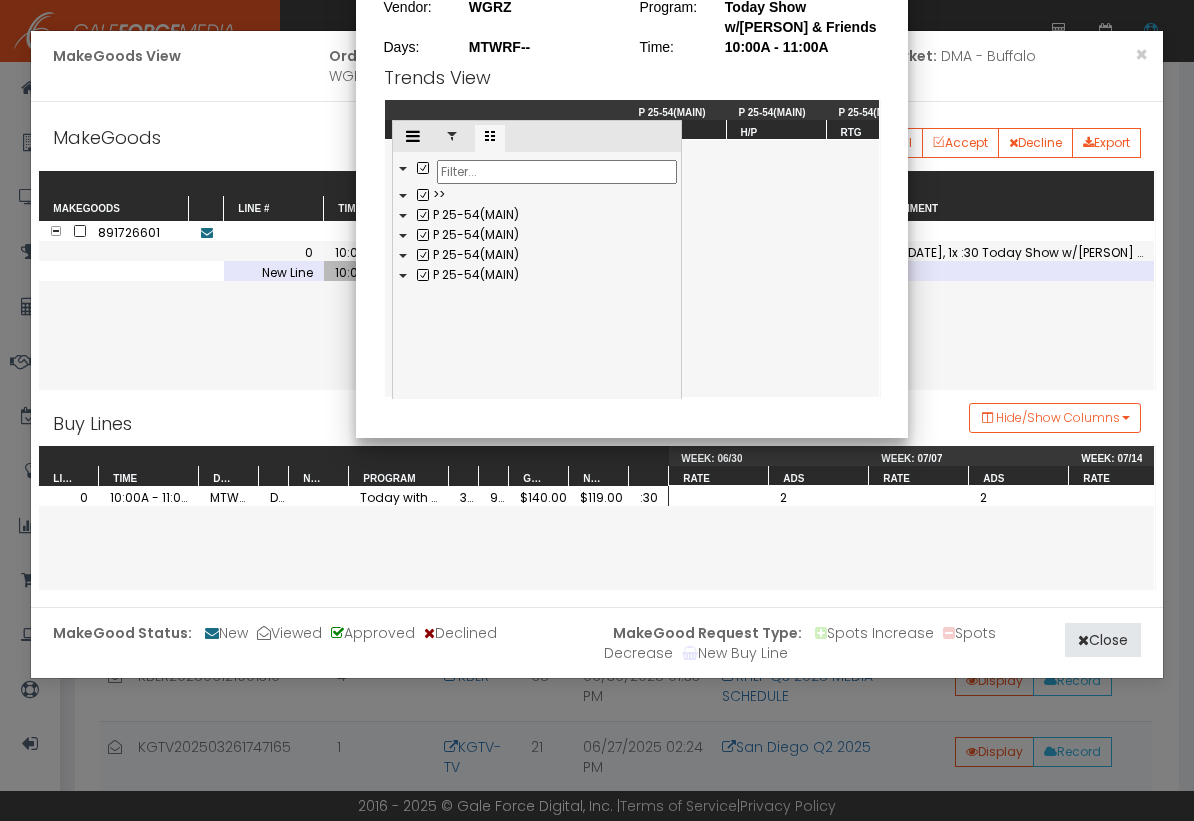 drag, startPoint x: 732, startPoint y: 307, endPoint x: 721, endPoint y: 305, distance: 11.18034 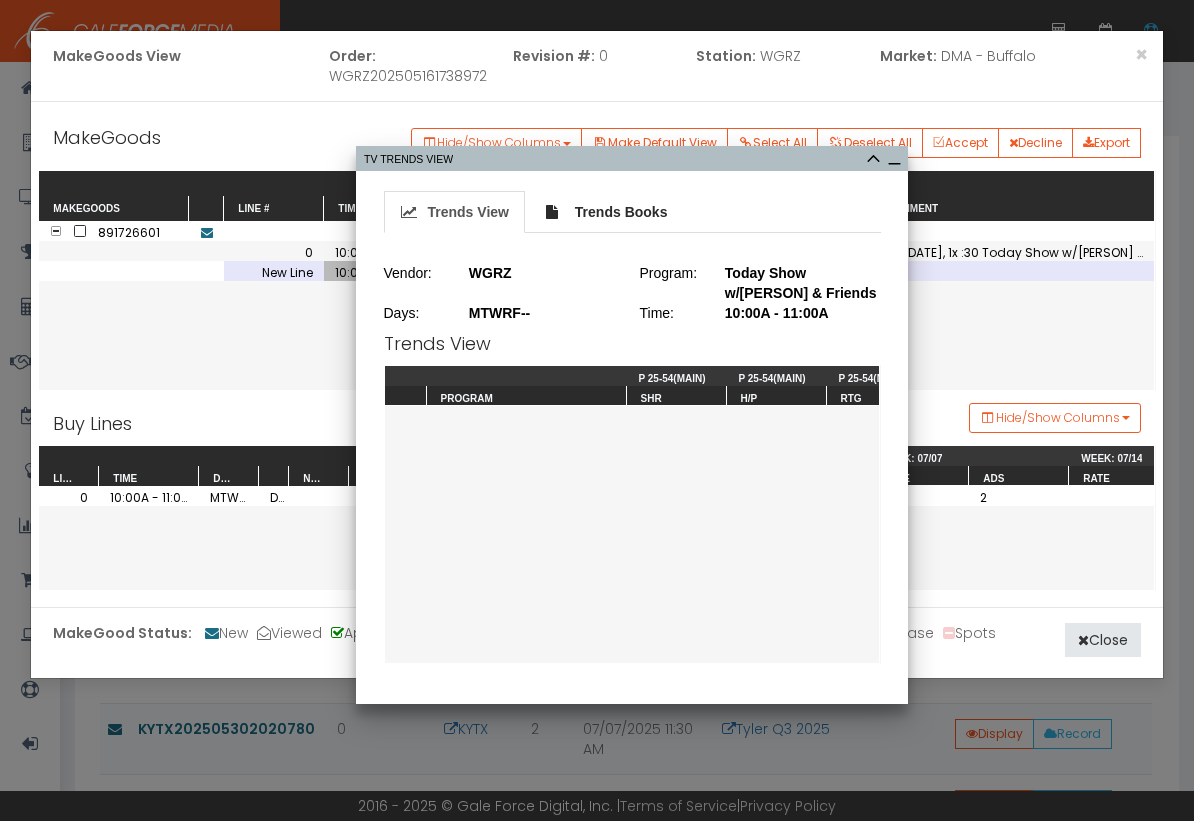 scroll, scrollTop: 44, scrollLeft: 0, axis: vertical 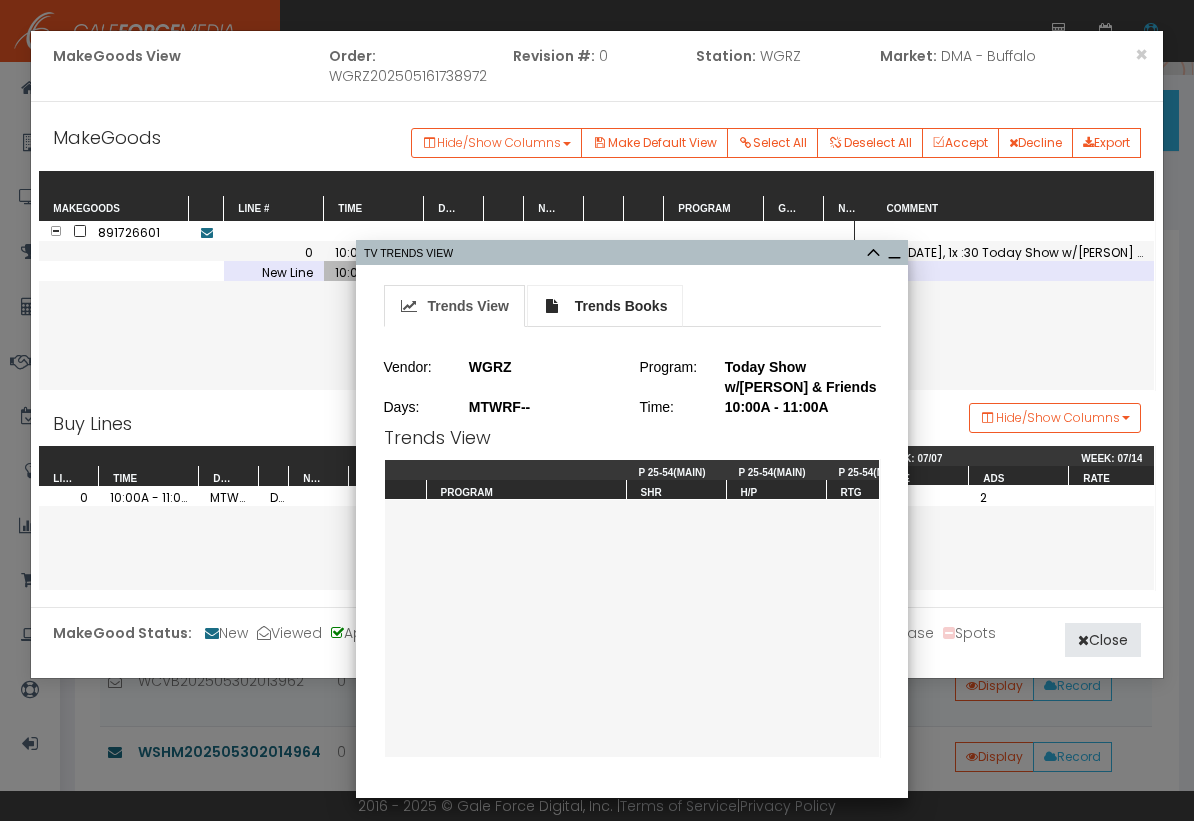click on "Trends Books" at bounding box center [621, 306] 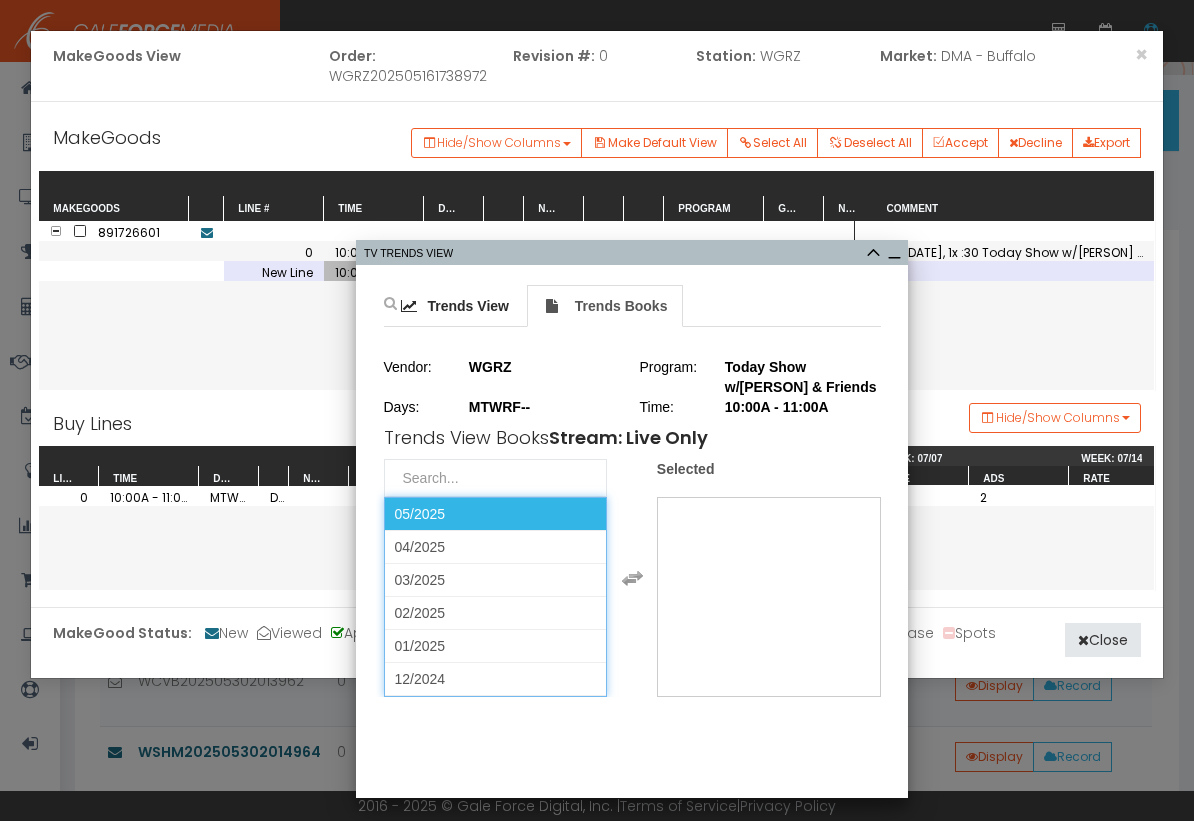 click on "05/2025" at bounding box center [496, 514] 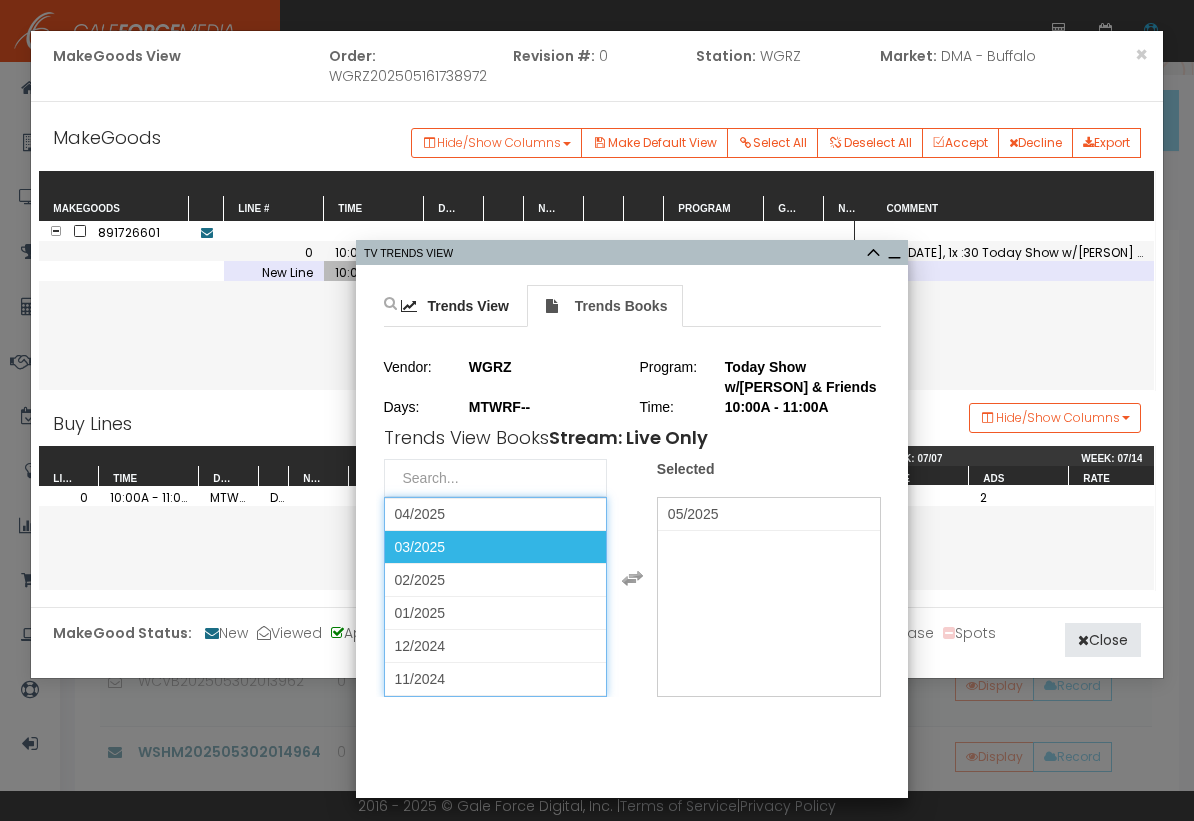 click on "03/2025" at bounding box center [496, 547] 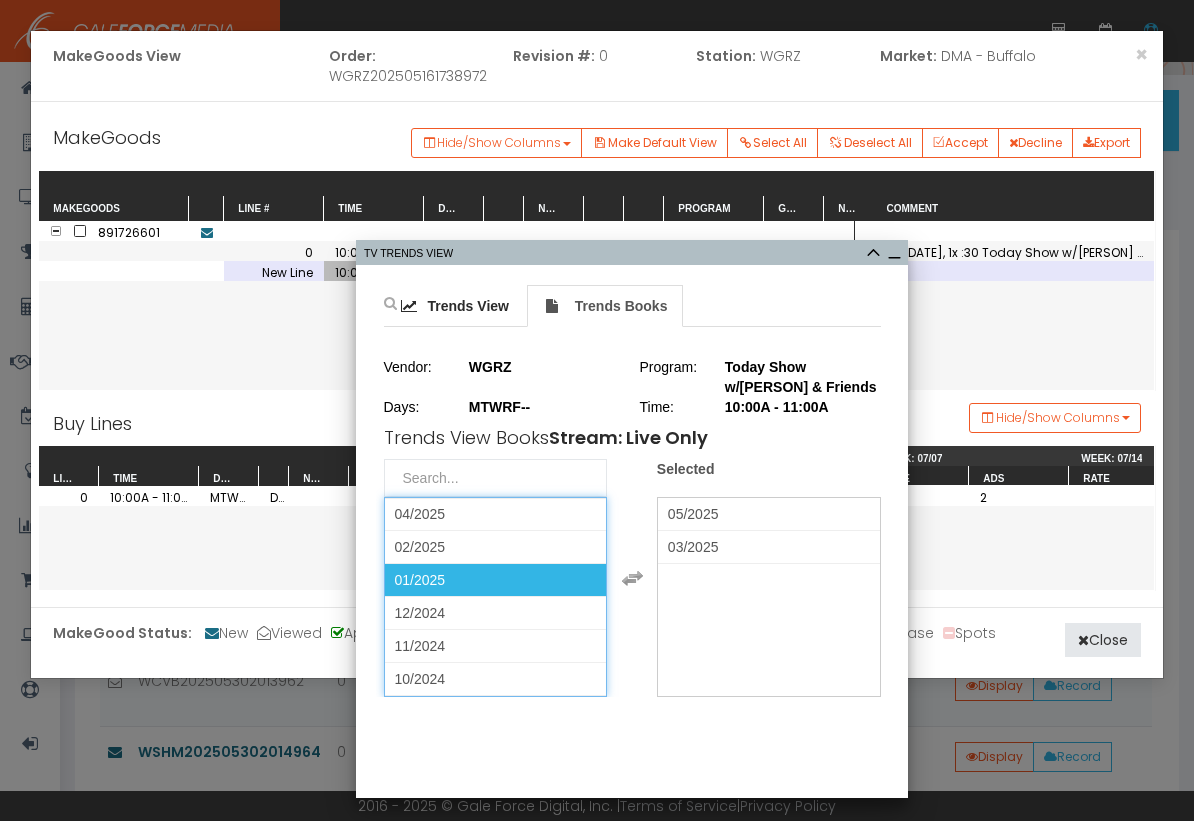 click on "01/2025" at bounding box center (496, 580) 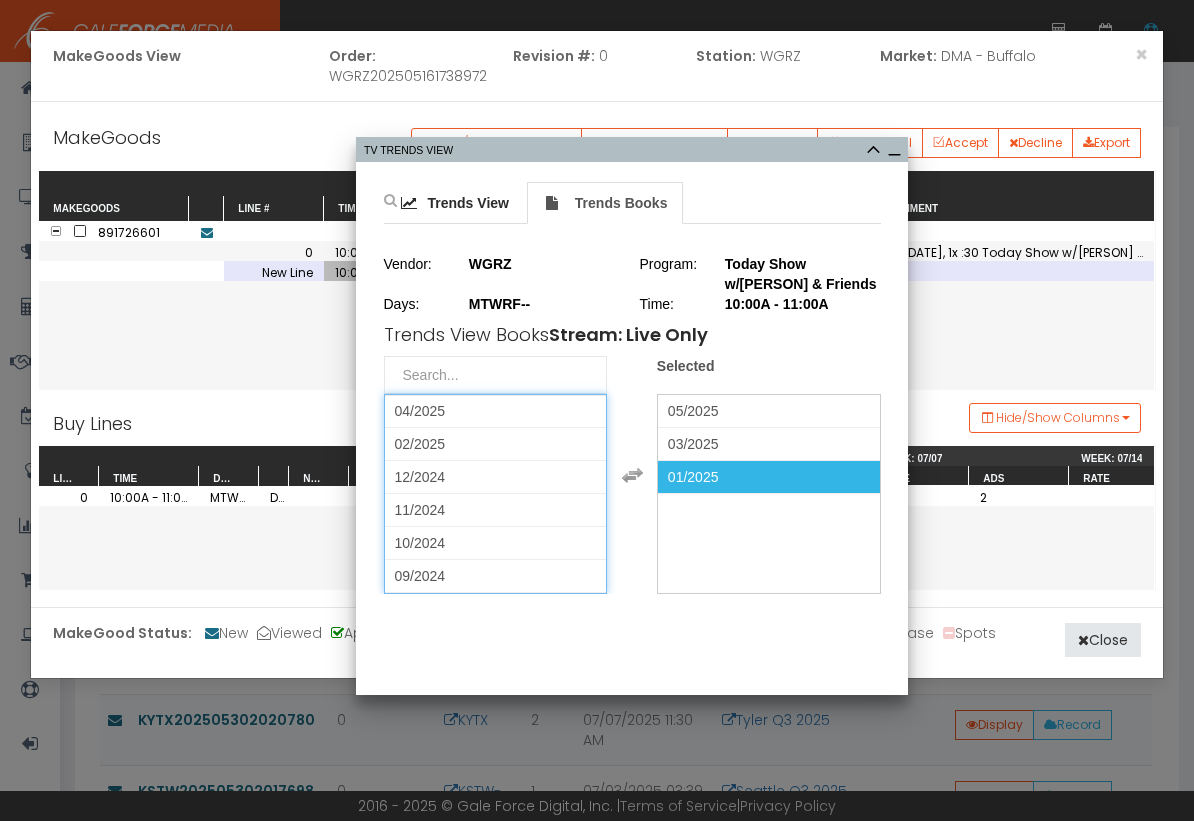 scroll, scrollTop: 131, scrollLeft: 0, axis: vertical 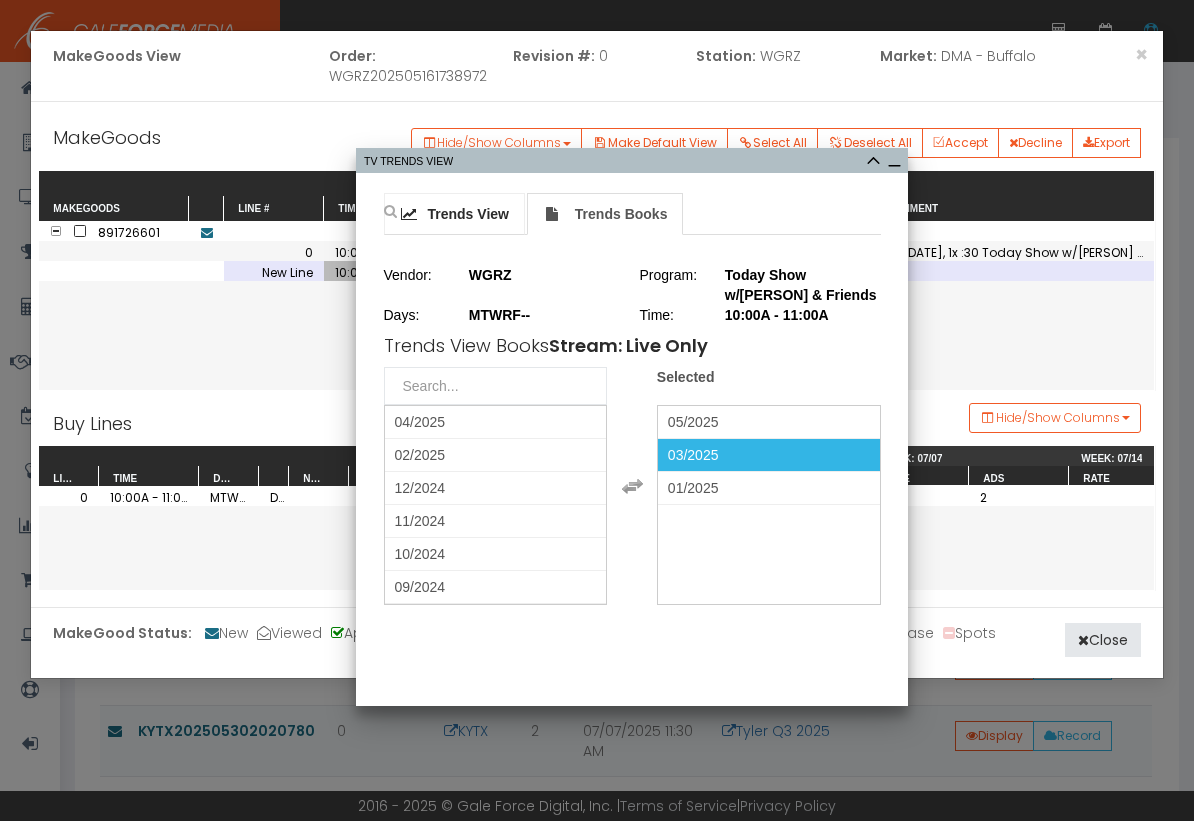 click on "Trends View" at bounding box center [468, 214] 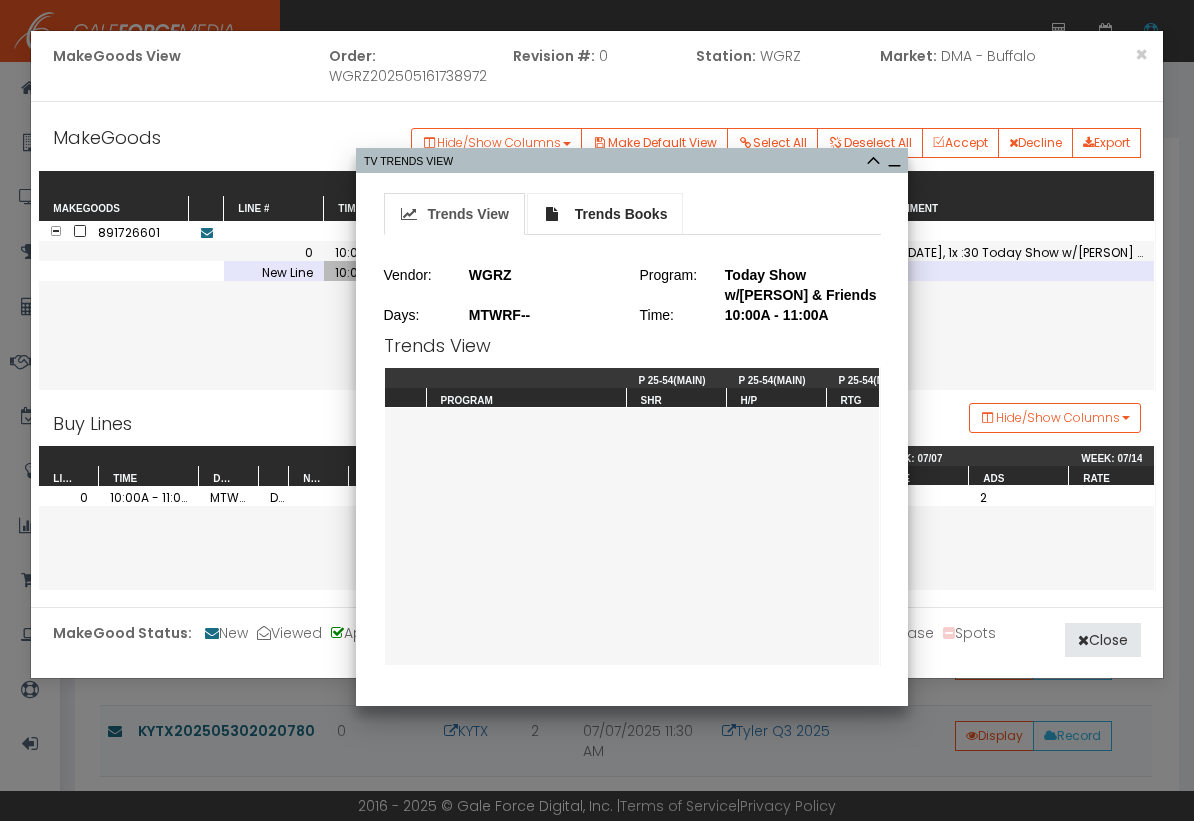 click on "Trends Books" at bounding box center (621, 214) 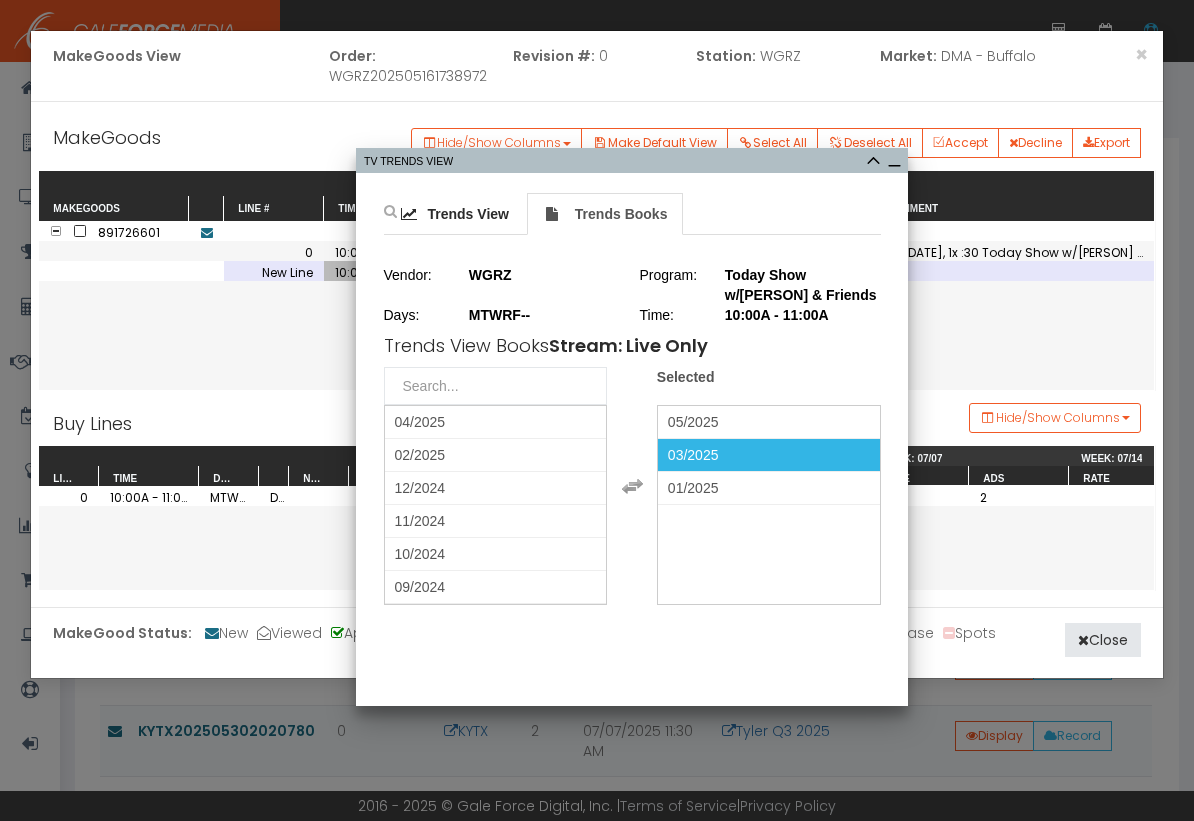 click at bounding box center [390, 211] 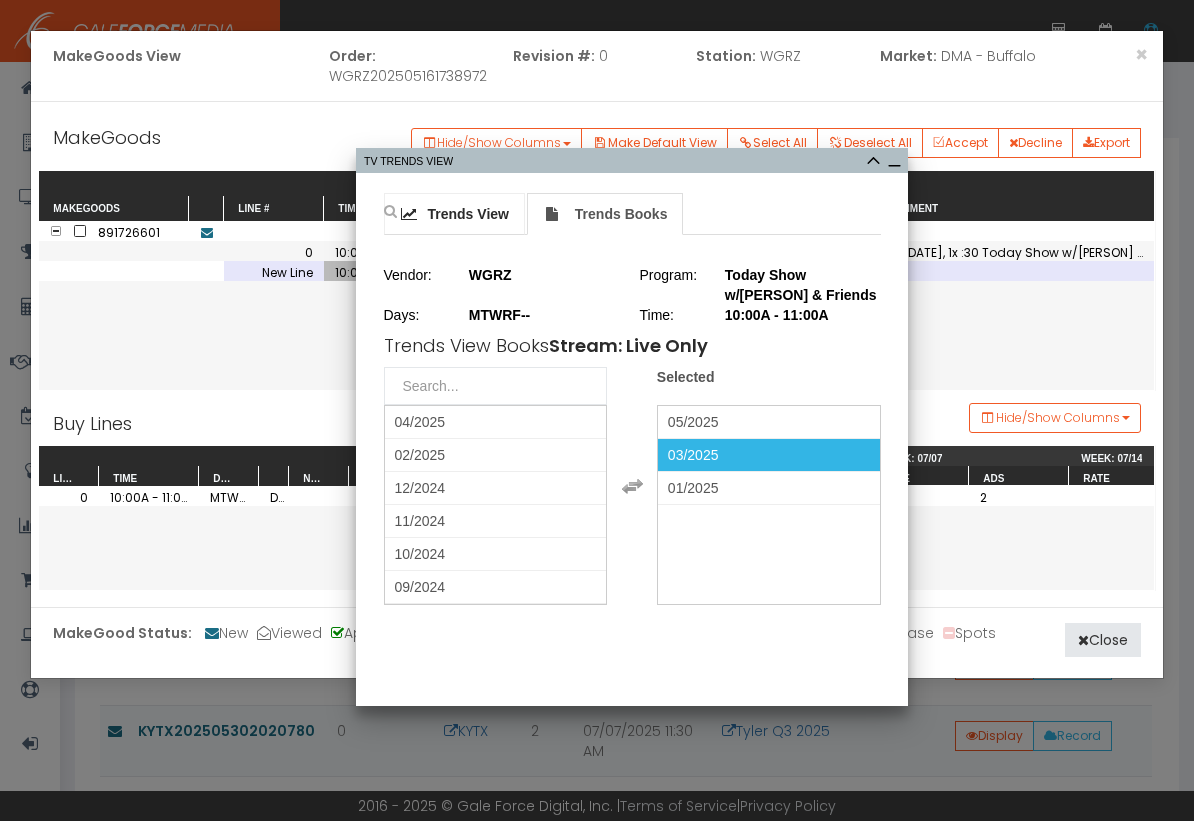 click at bounding box center [409, 214] 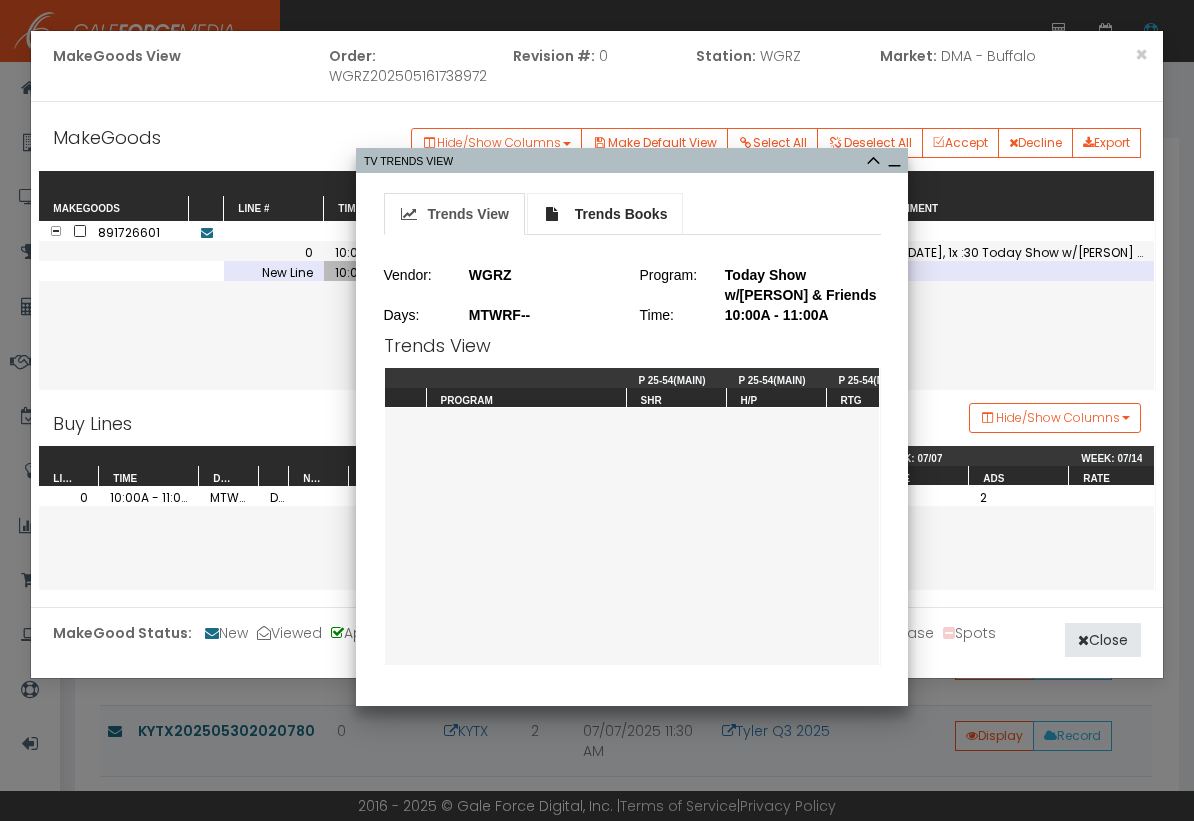 click on "Trends Books" at bounding box center (605, 214) 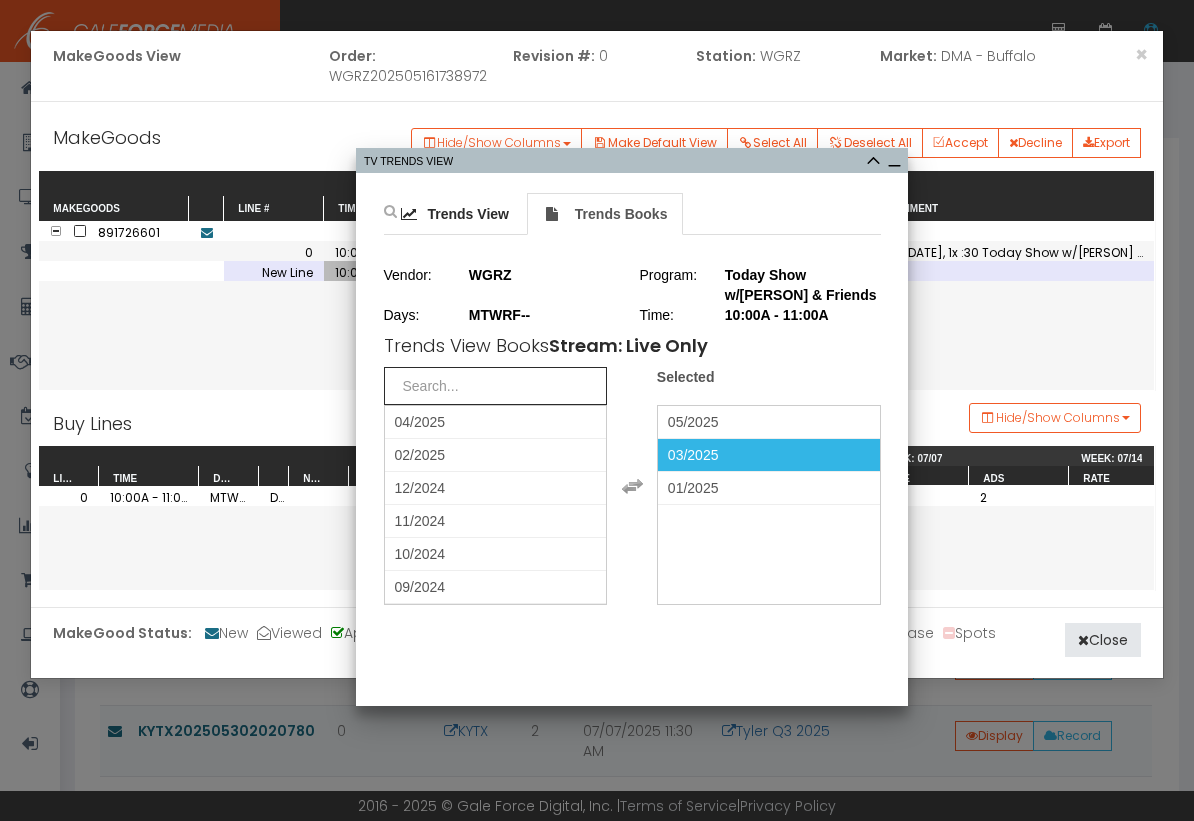 click at bounding box center (496, 386) 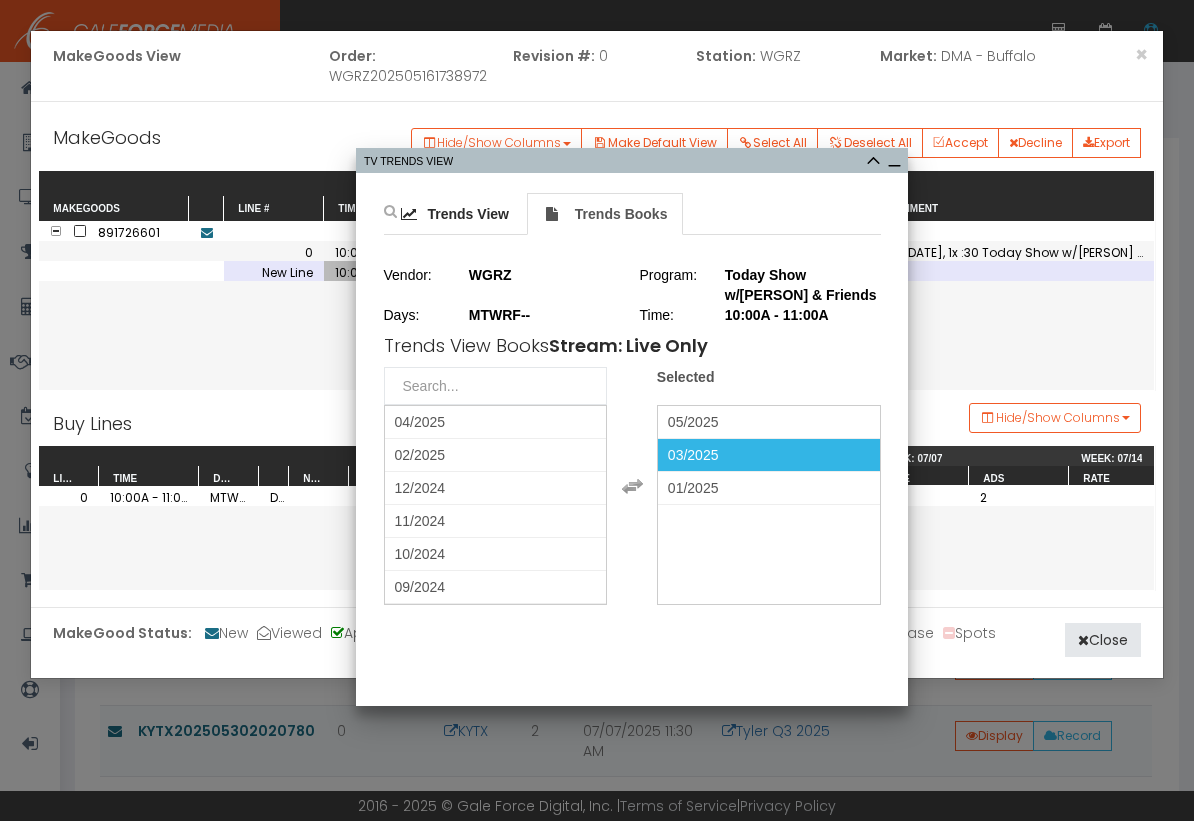 click on "[NUMBER] [NUMBER] [TIME] - [TIME] [DAYS]-- DT [NUMBER] [NUMBER] Today with [PERSON] & Friends [CURRENCY] [CURRENCY] :30 New Line [TIME] - [TIME] [DAYS]-- DT [NUMBER] [NUMBER] Today Show w/[PERSON] & Friends [CURRENCY] [CURRENCY] :30" at bounding box center (436, 305) 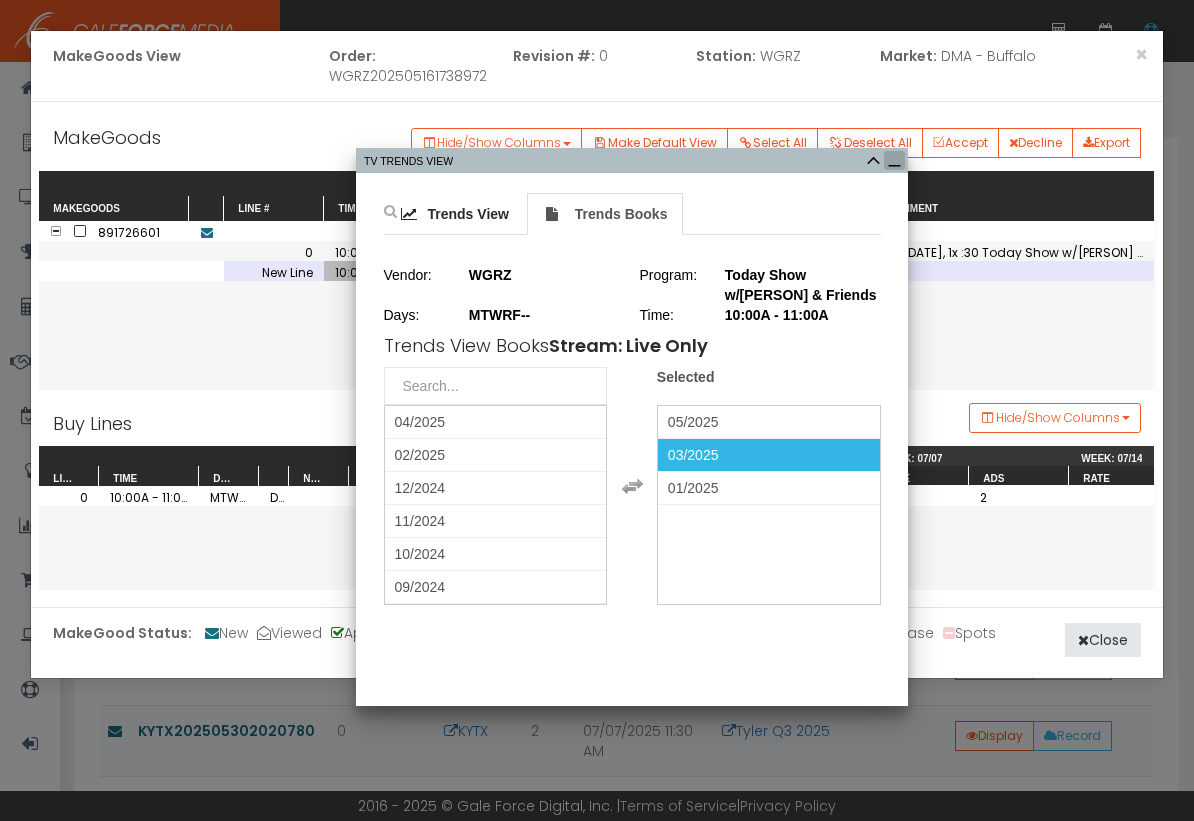 click at bounding box center (894, 160) 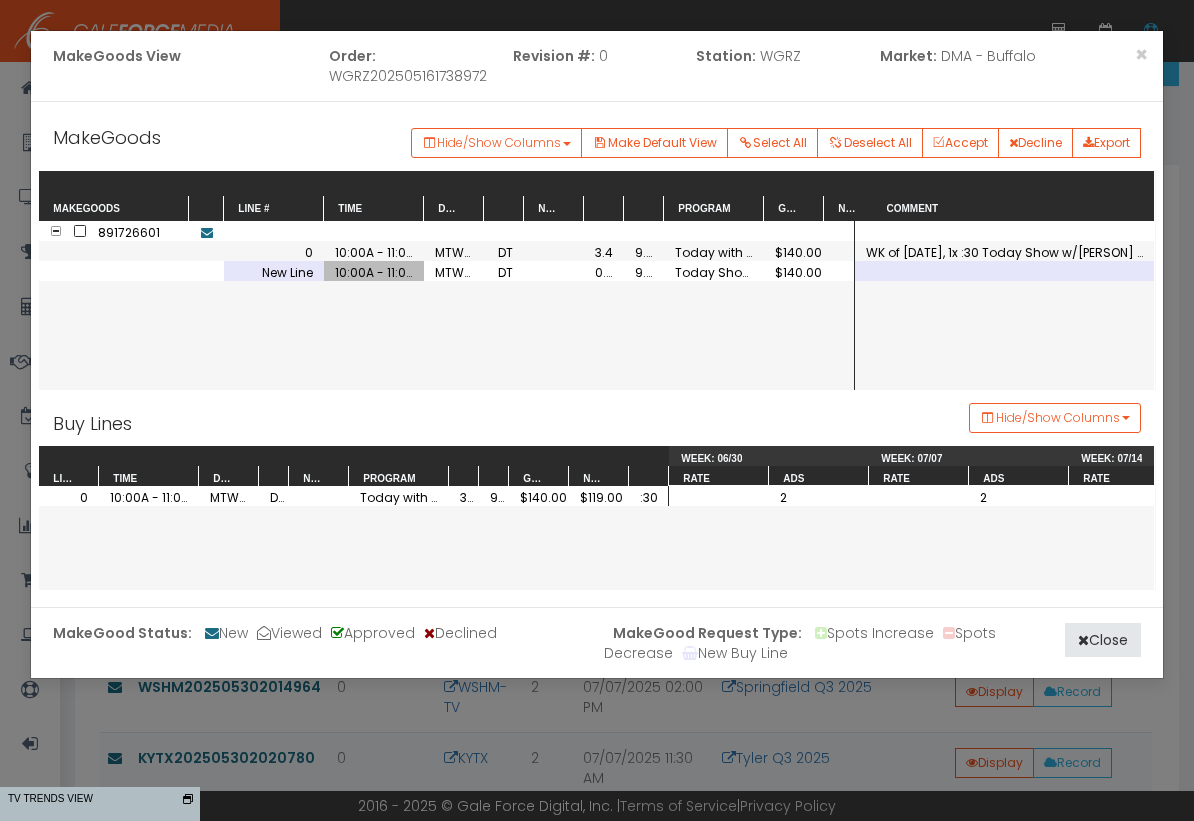 scroll, scrollTop: 103, scrollLeft: 0, axis: vertical 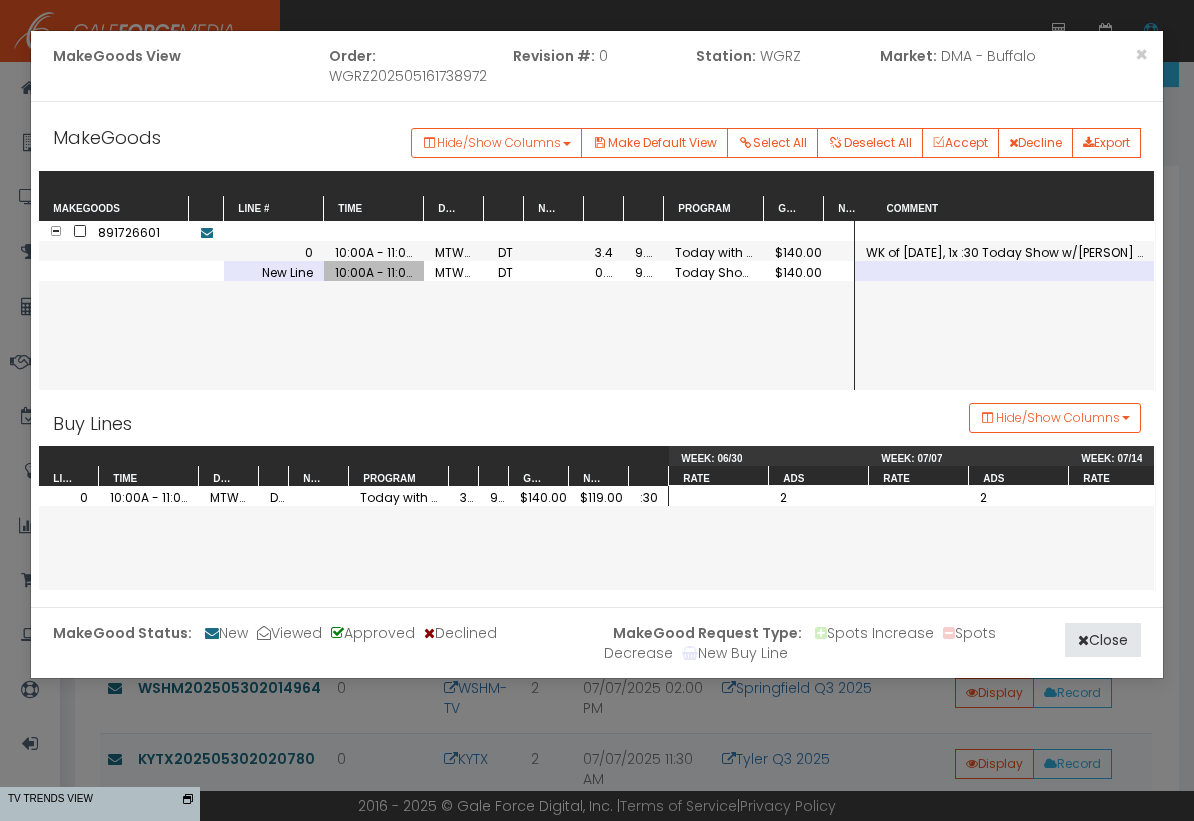 click on "New Line" at bounding box center (274, 271) 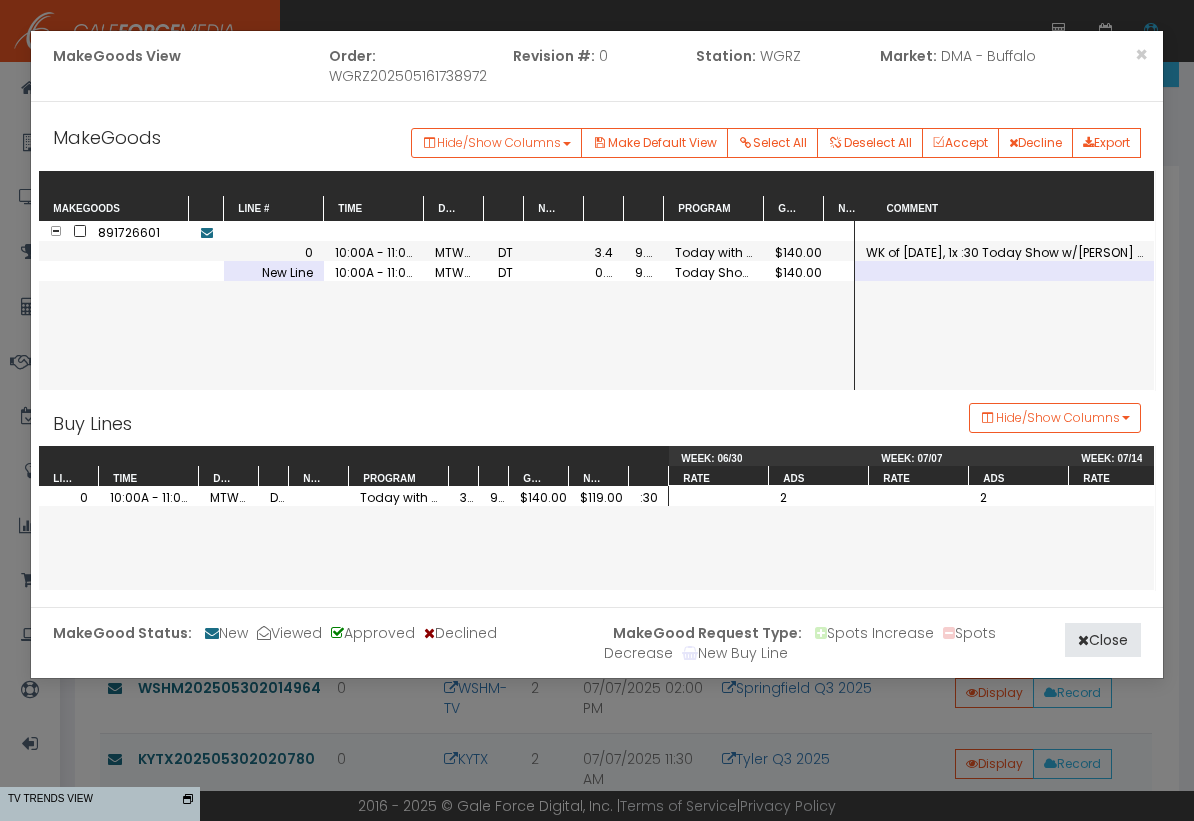 click on "New Line" at bounding box center (274, 271) 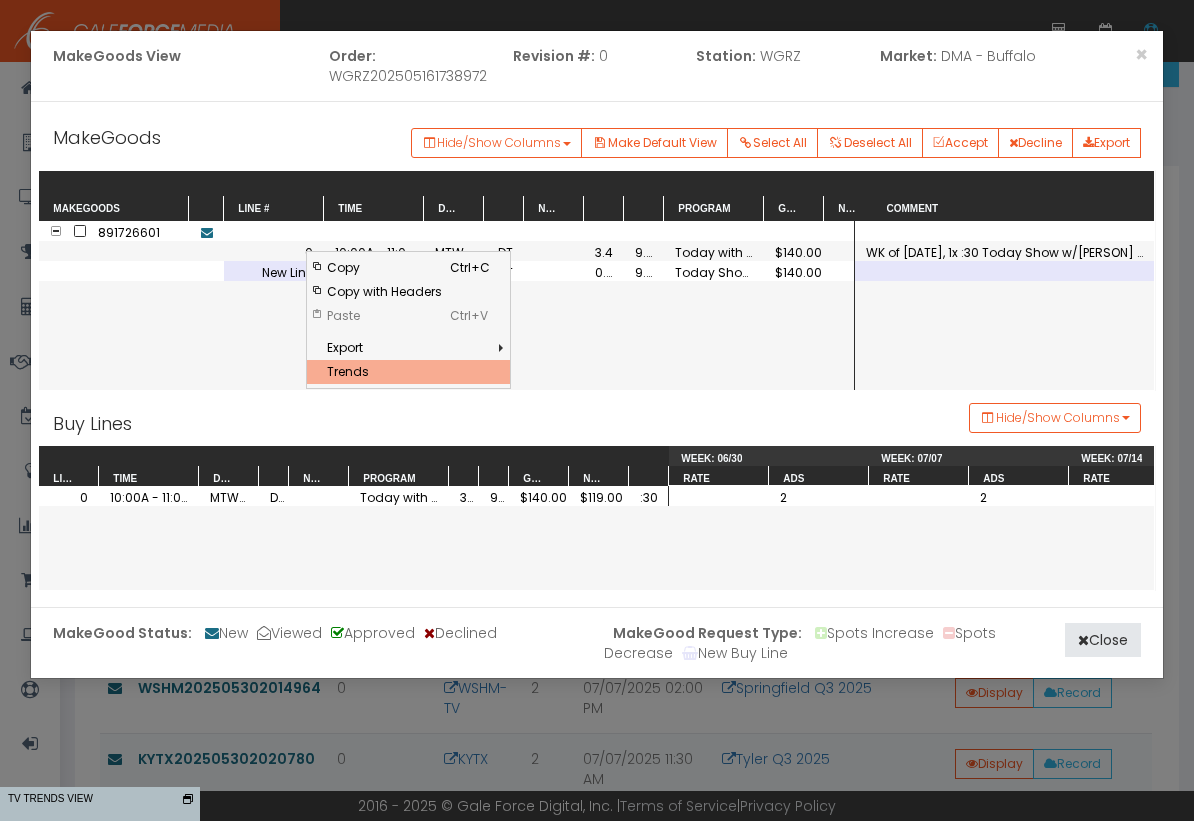 click on "Trends" at bounding box center (384, 372) 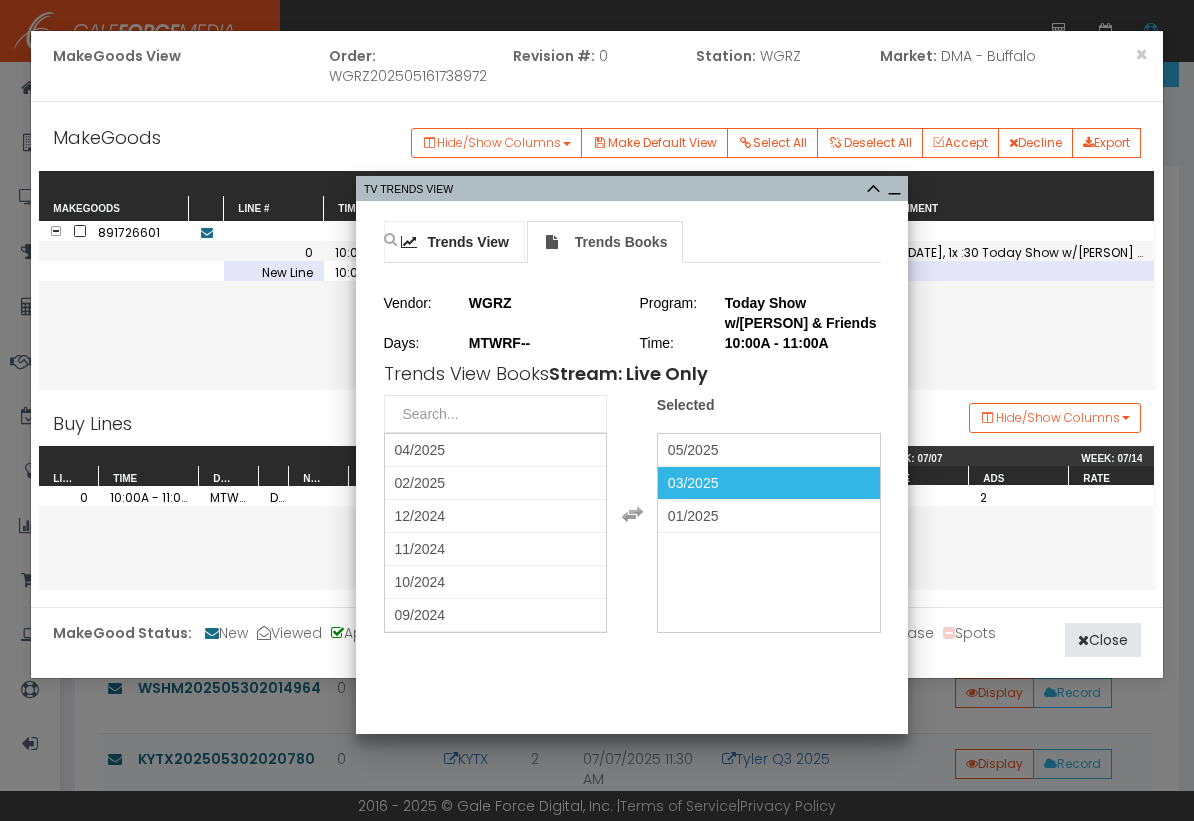 click on "Trends View" at bounding box center (468, 242) 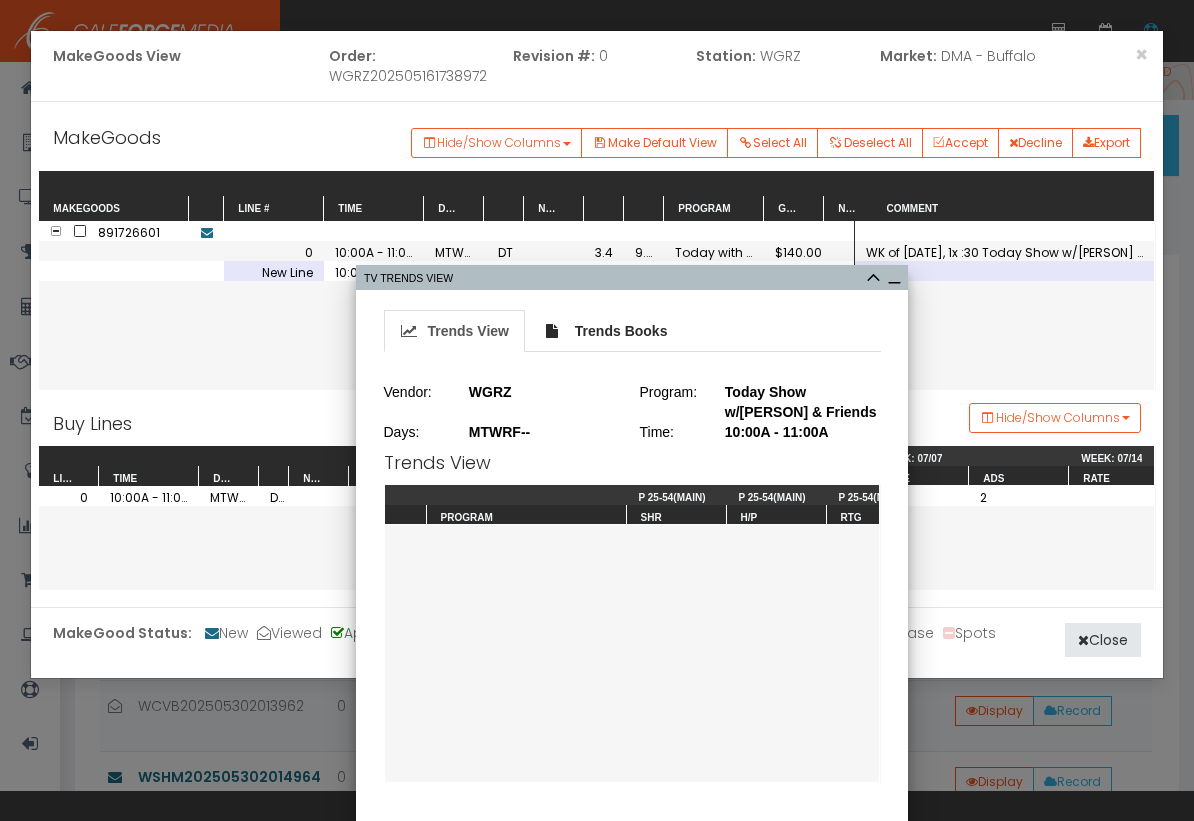 scroll, scrollTop: 0, scrollLeft: 0, axis: both 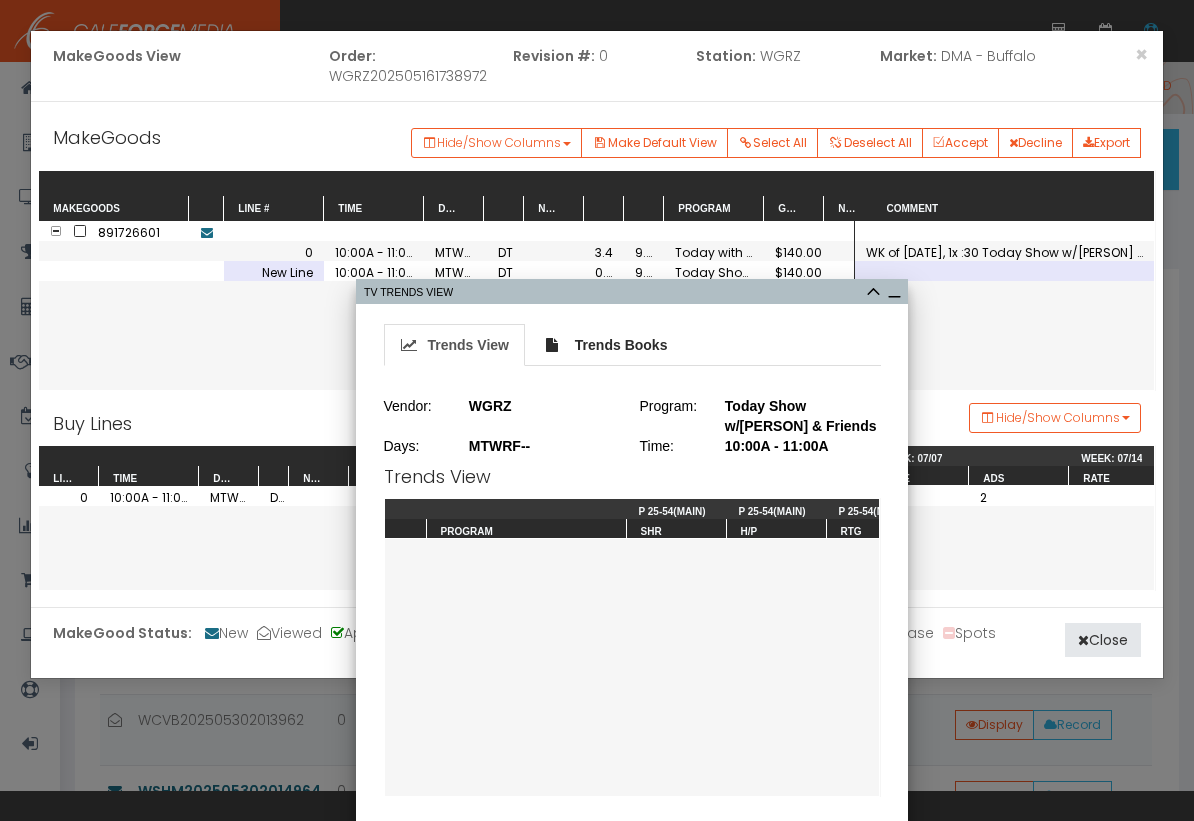 click on "Trends View" at bounding box center [437, 477] 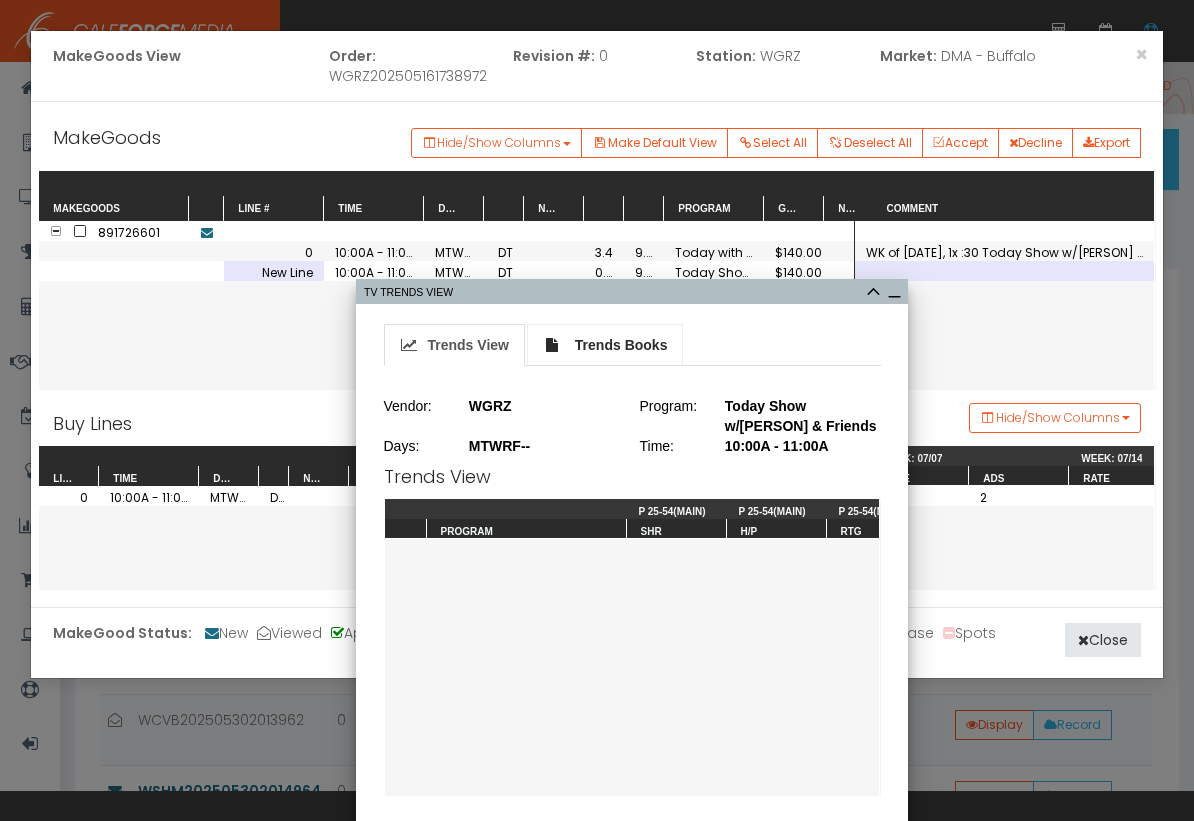 click on "Trends Books" at bounding box center [621, 345] 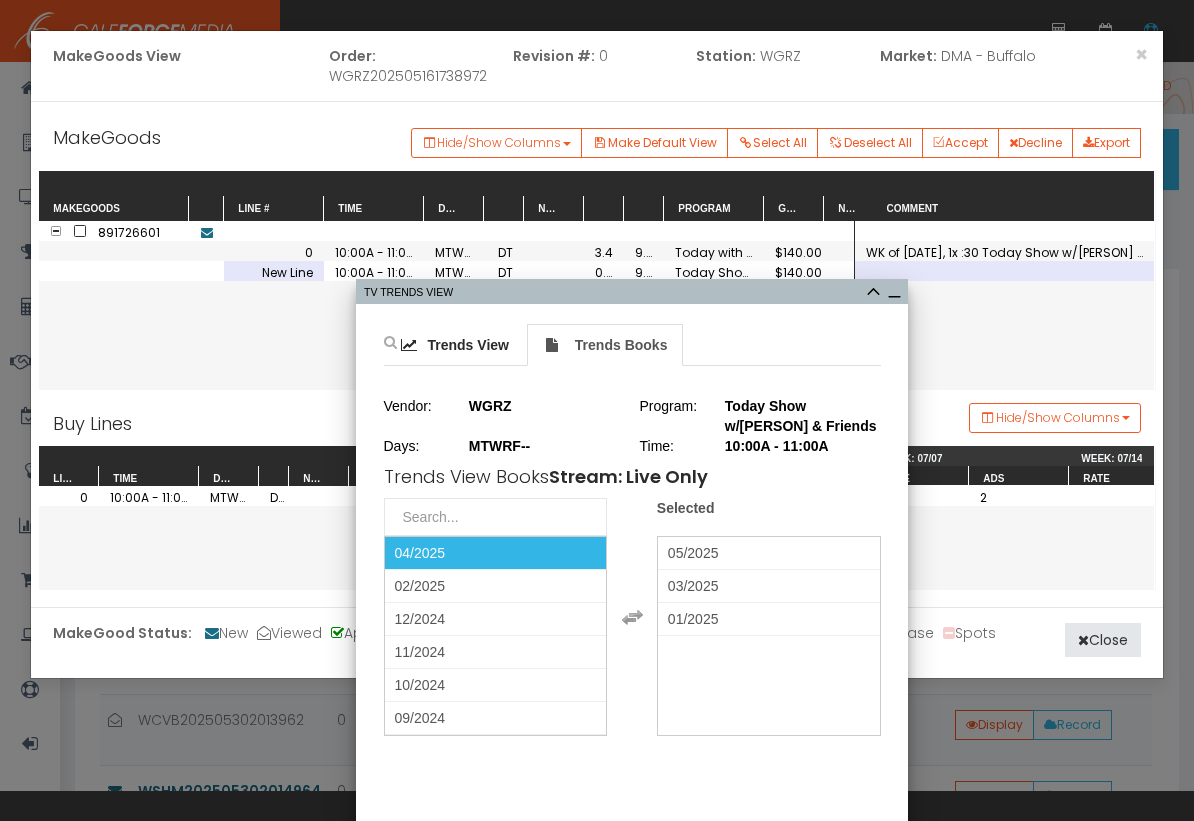 click on "04/2025" at bounding box center [496, 553] 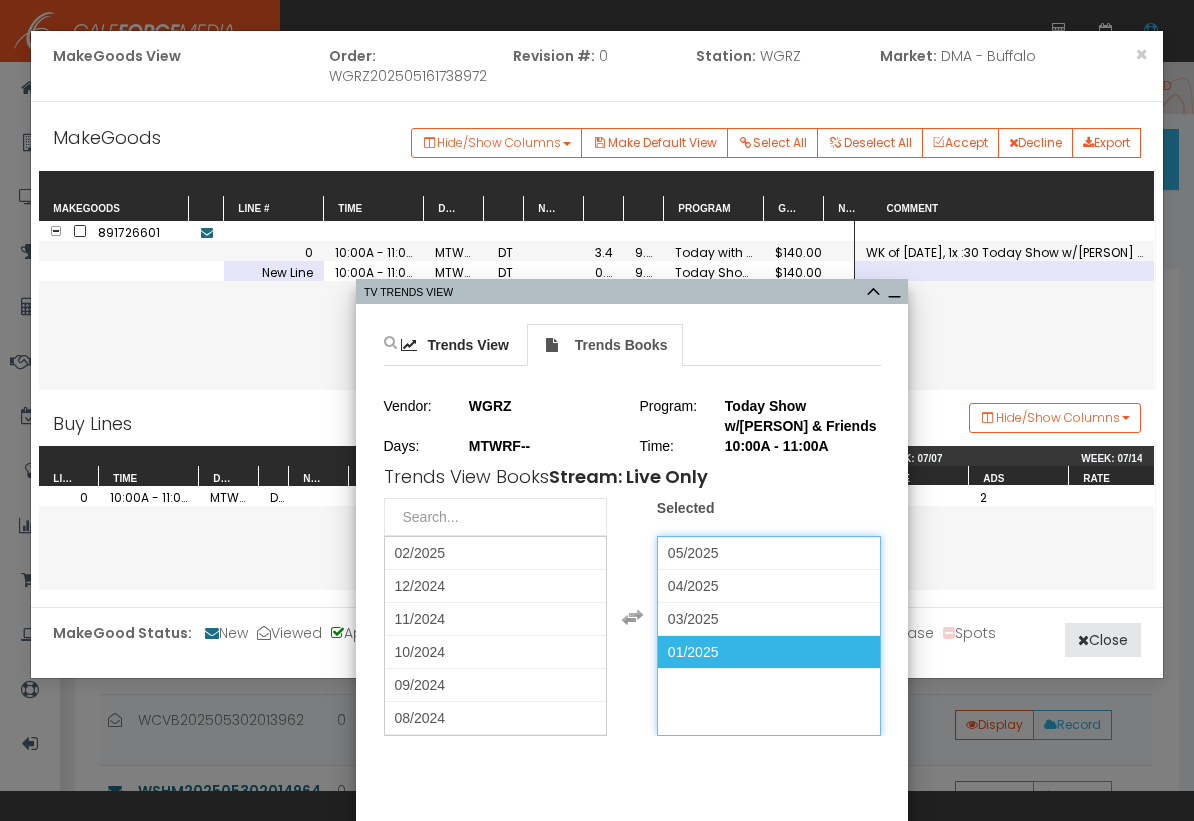 click on "01/2025" at bounding box center [693, 652] 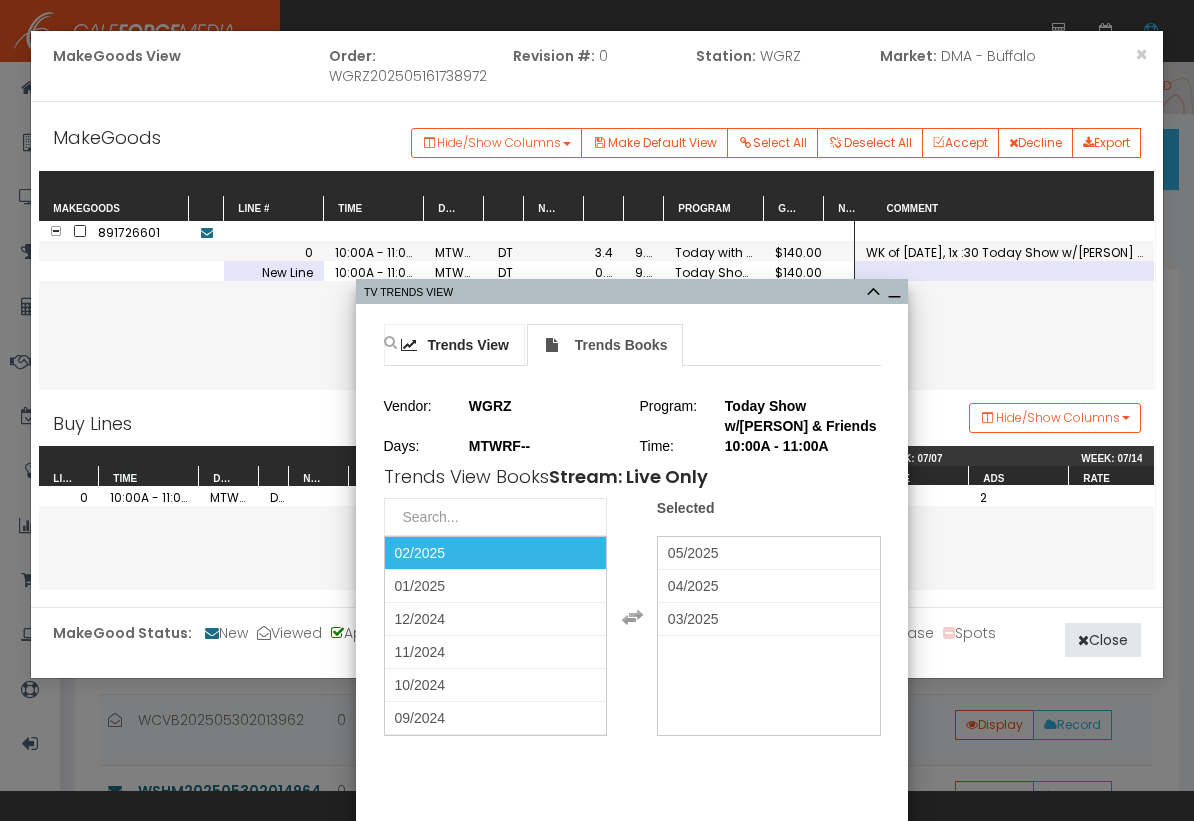 click on "Trends View" at bounding box center [468, 345] 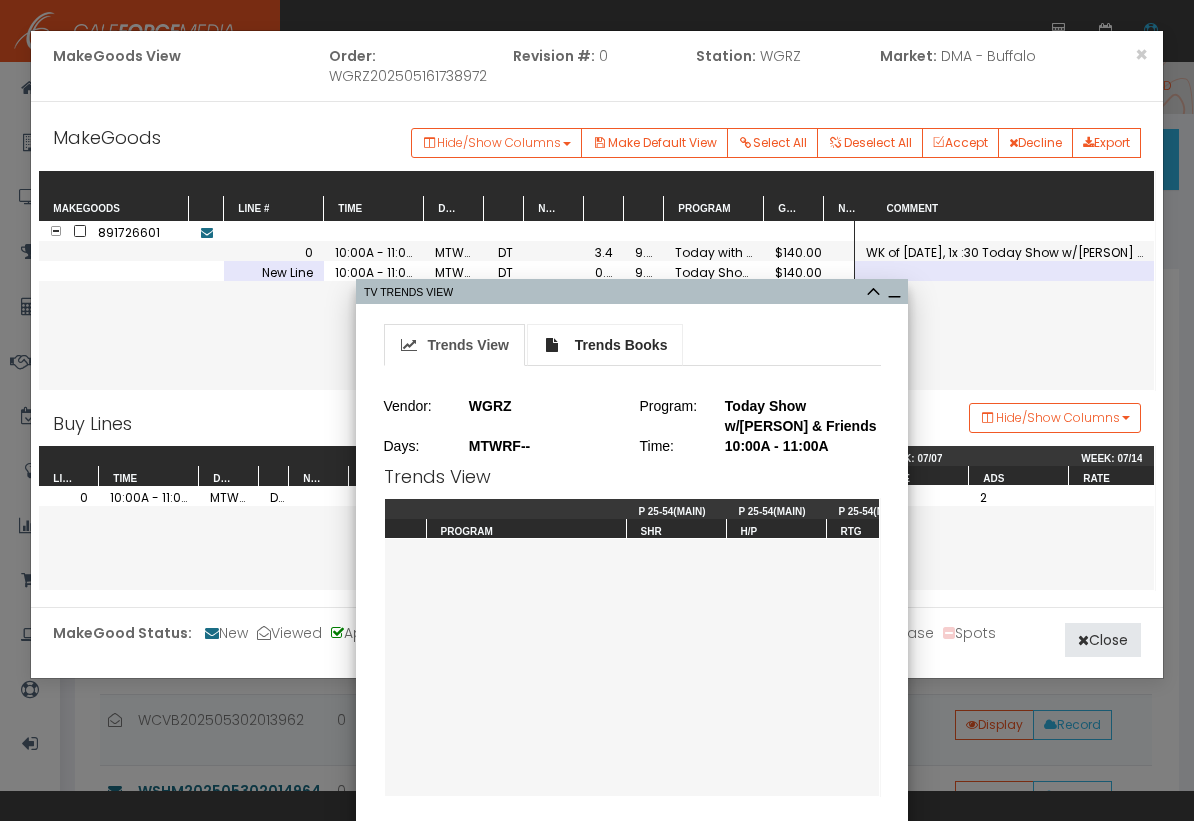 click on "Trends Books" at bounding box center [621, 345] 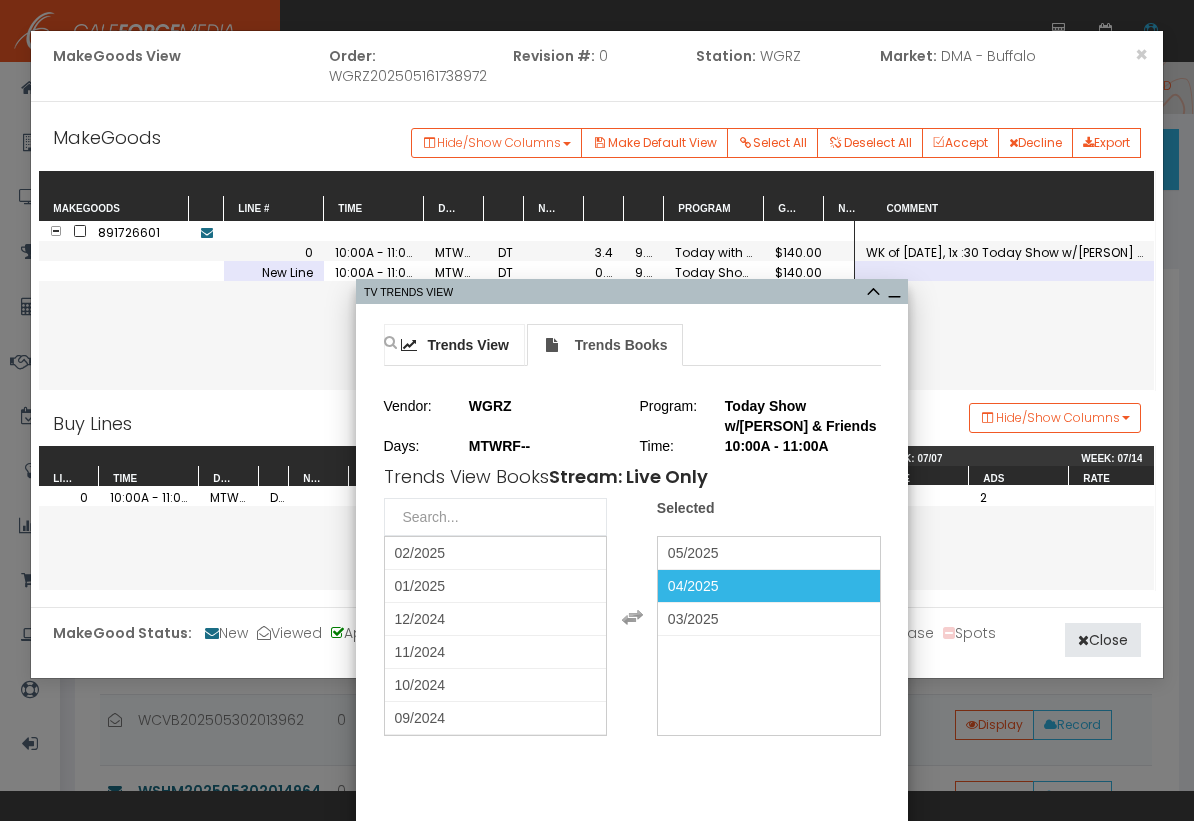 click on "Trends View" at bounding box center [468, 345] 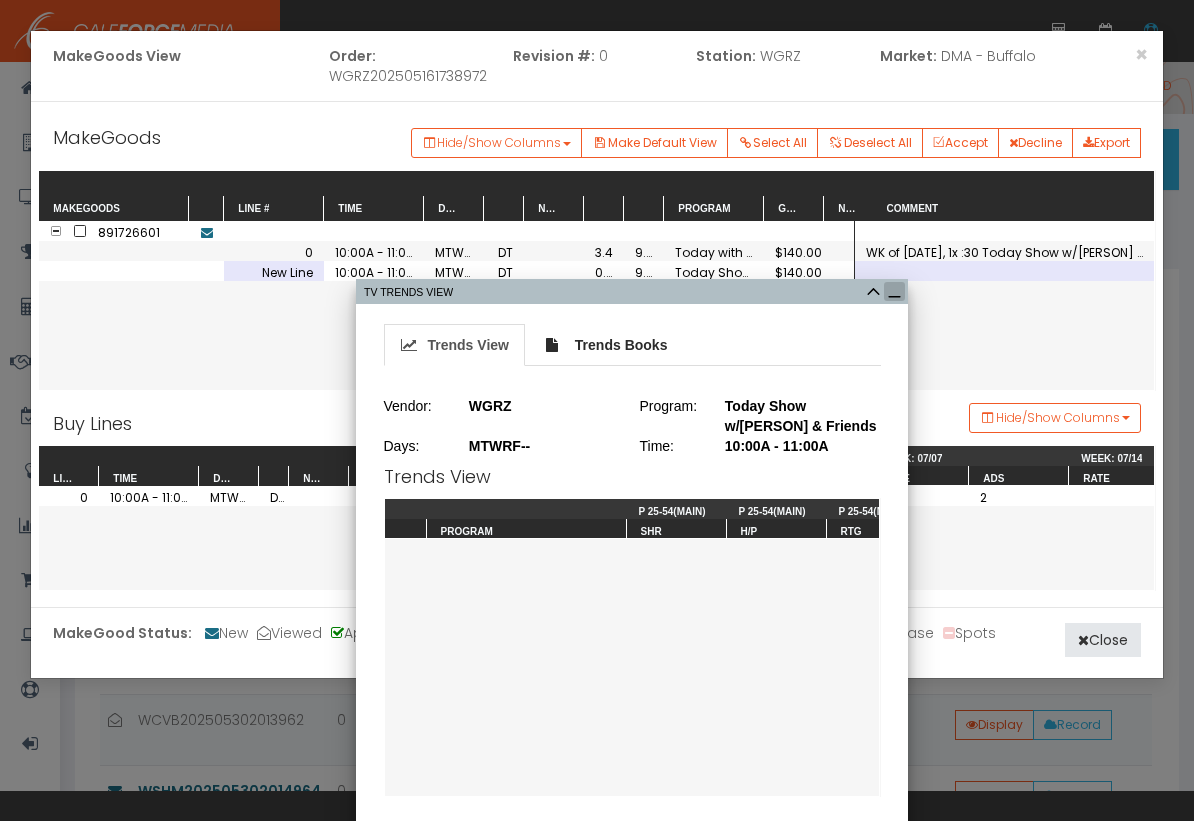 click at bounding box center [894, 291] 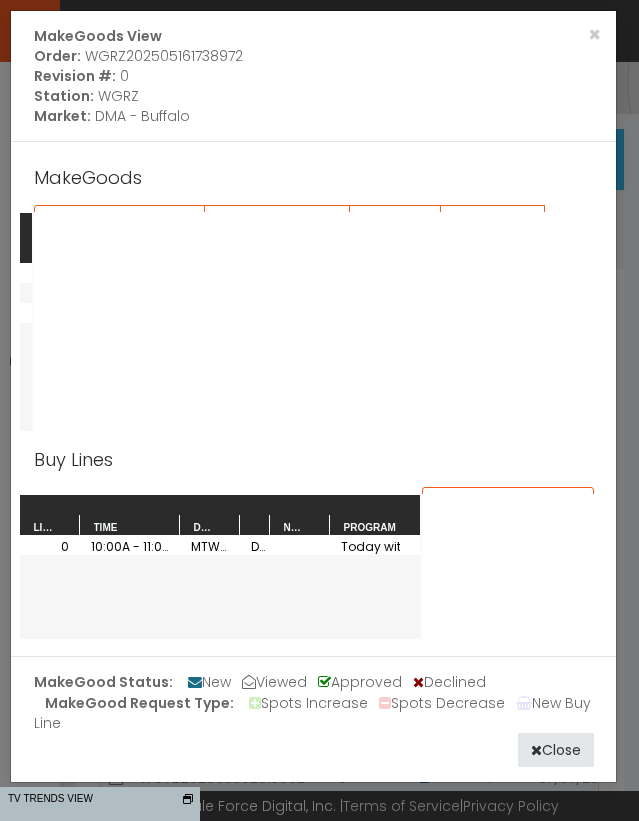 click on "MakeGoods View" at bounding box center (313, 36) 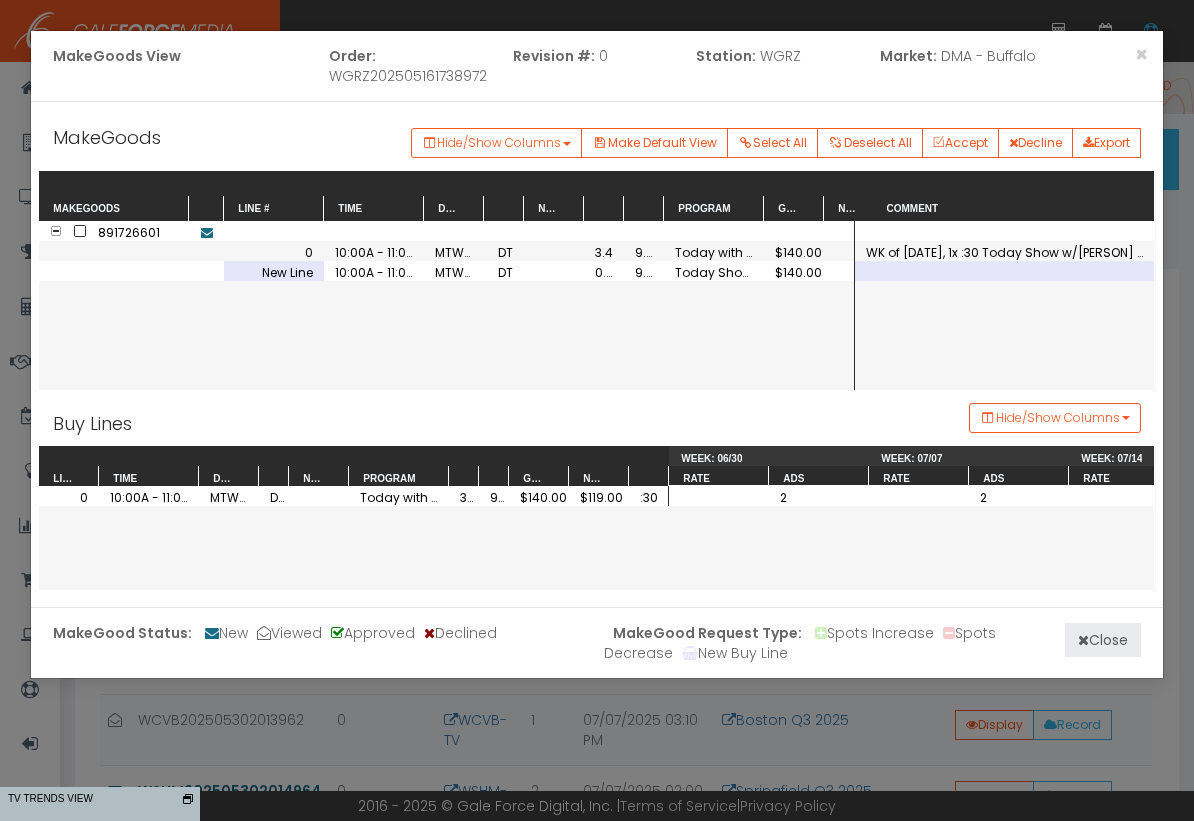 click on "Close" at bounding box center [1103, 640] 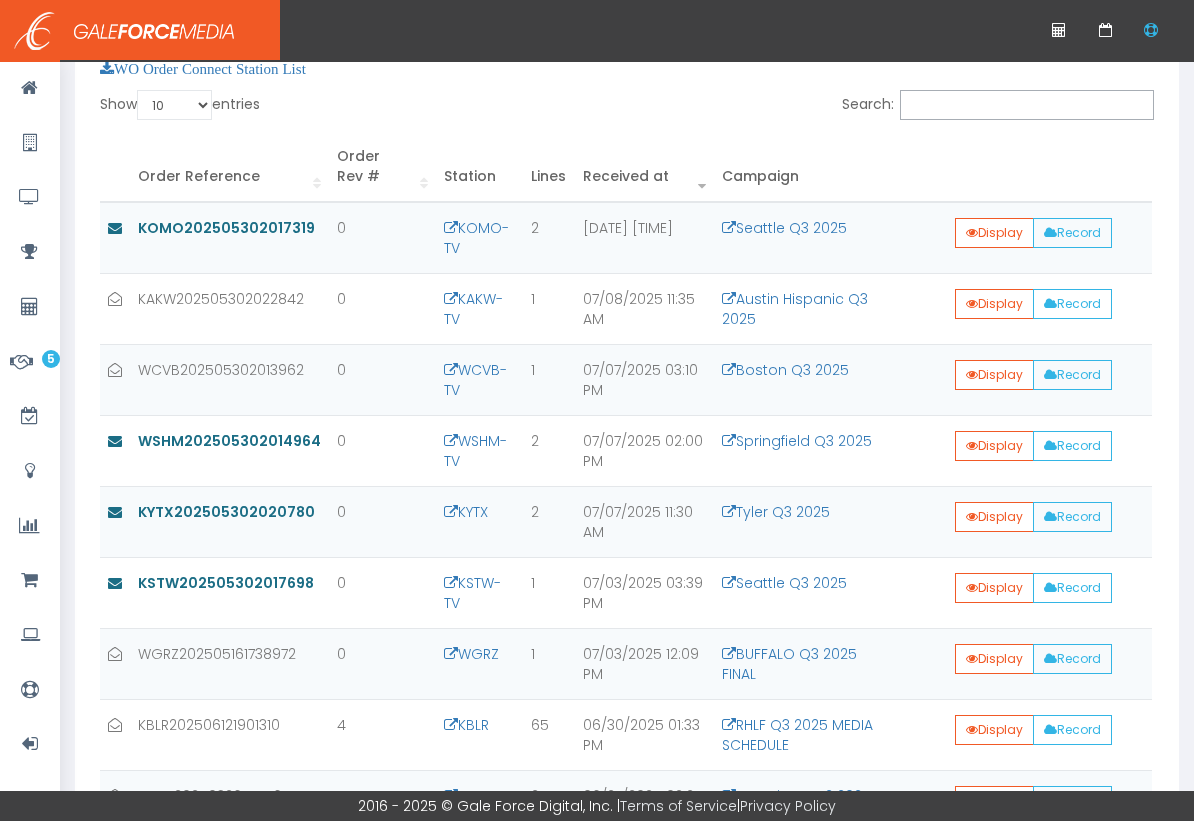 scroll, scrollTop: 353, scrollLeft: 0, axis: vertical 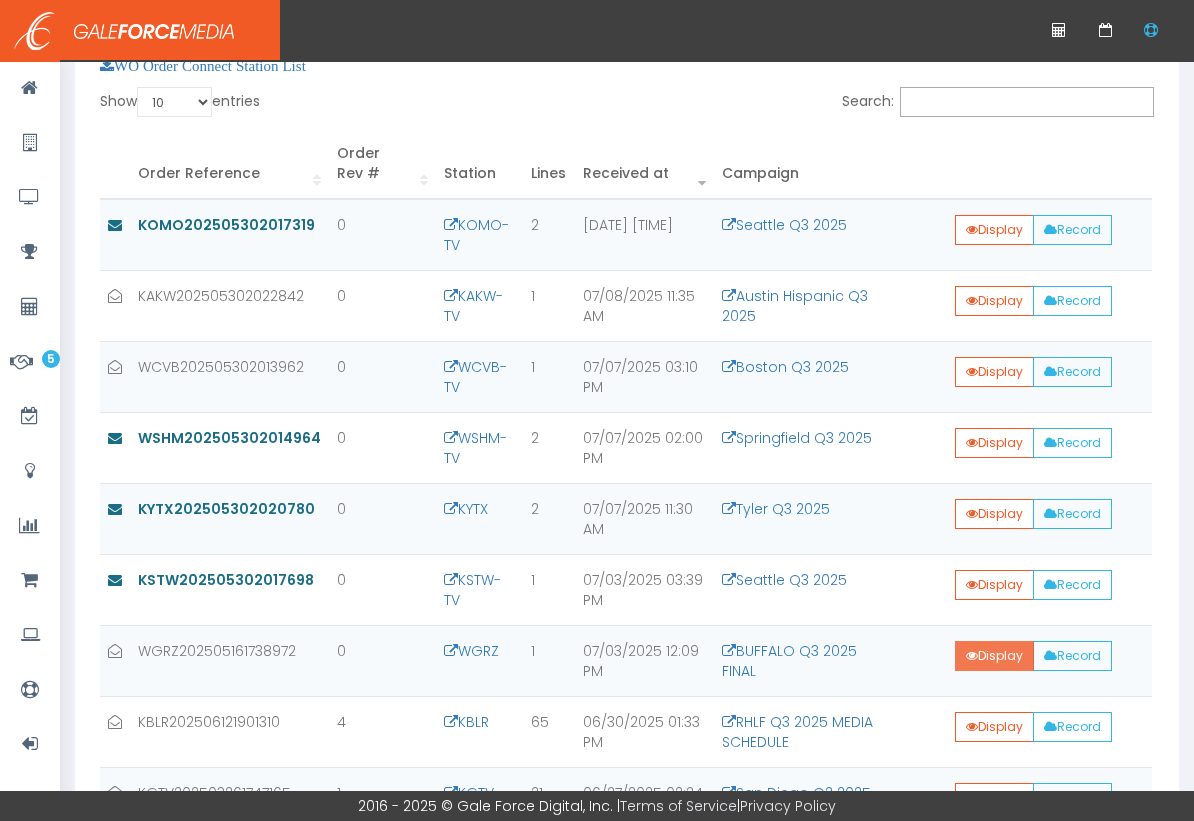 click on "Display" at bounding box center [994, 230] 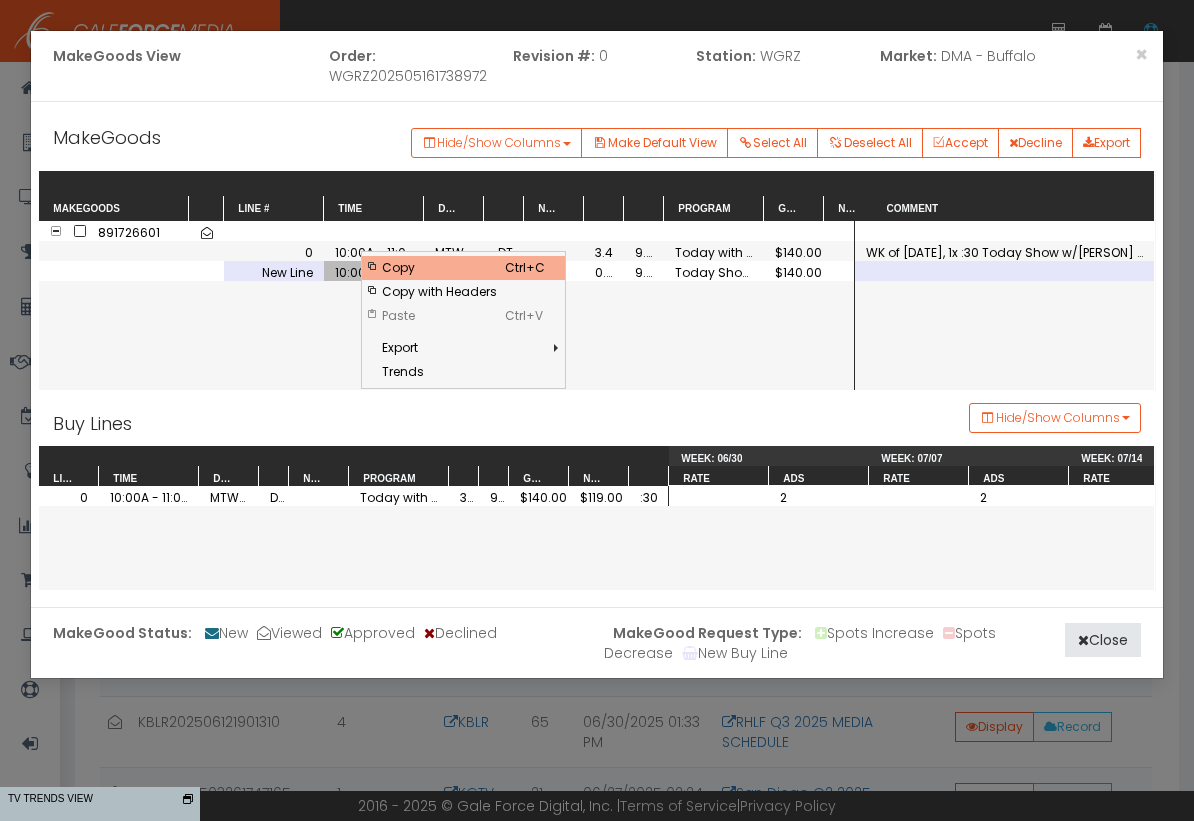 scroll, scrollTop: 351, scrollLeft: 0, axis: vertical 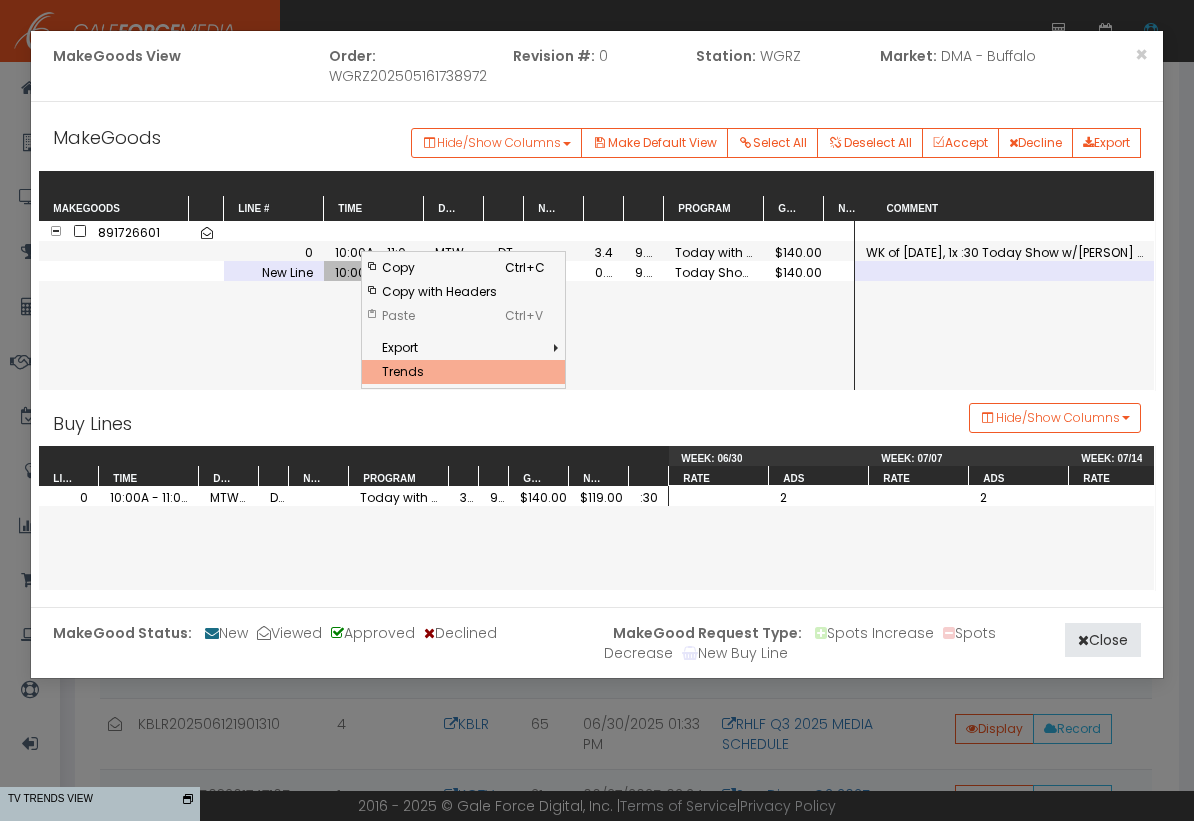 click on "Trends" at bounding box center [439, 372] 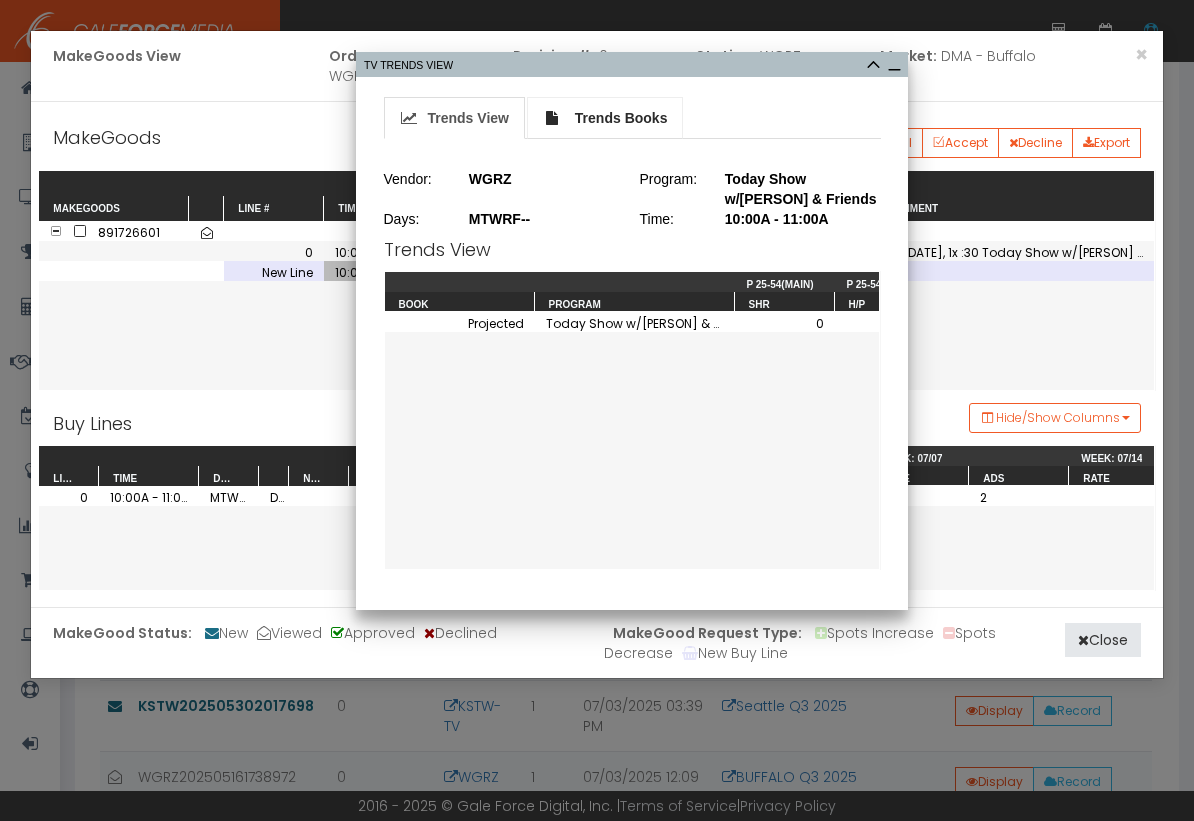 scroll, scrollTop: 229, scrollLeft: 0, axis: vertical 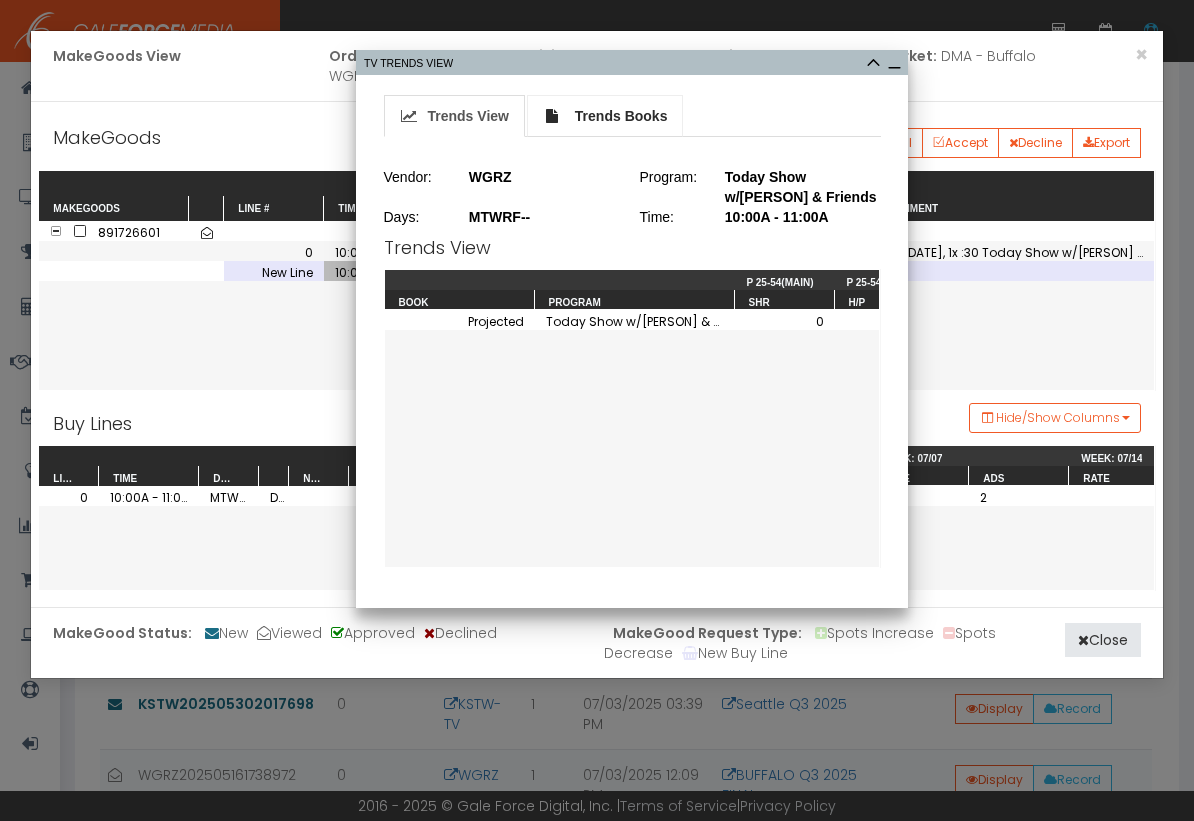 click on "Trends Books" at bounding box center (621, 116) 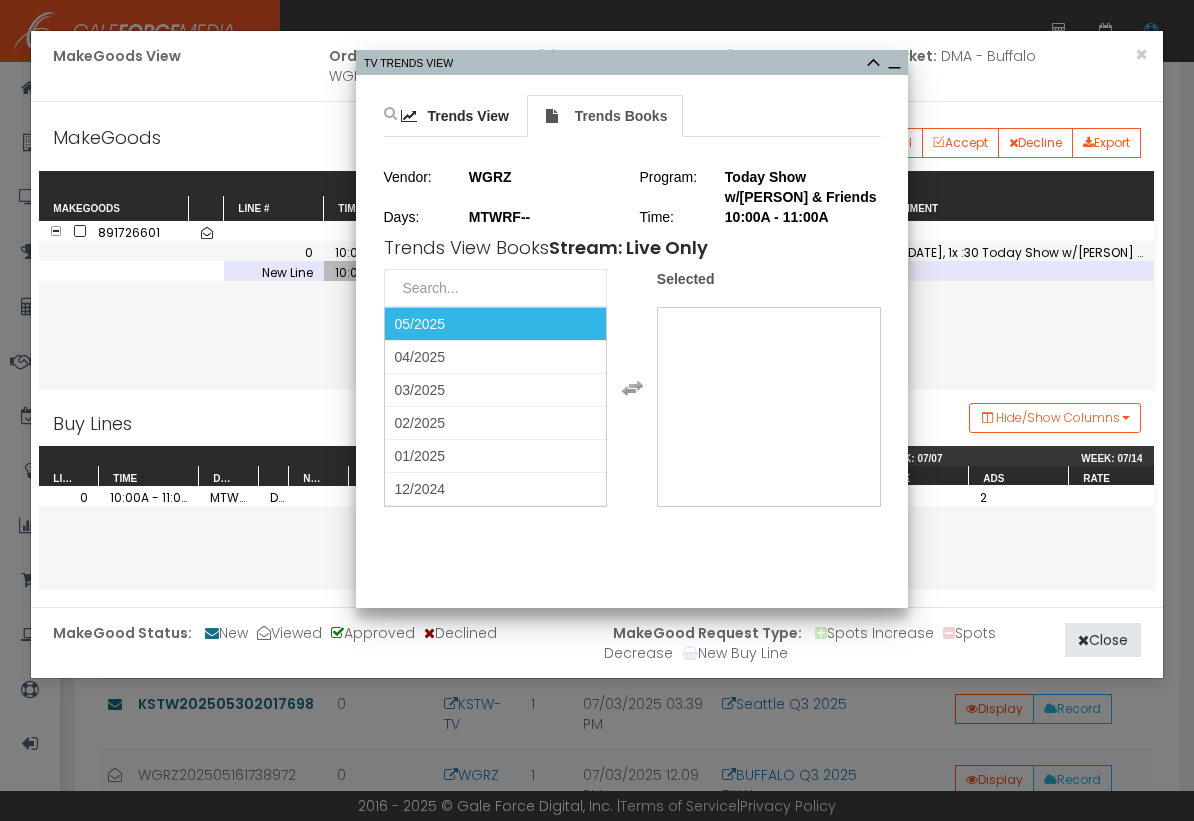 click on "05/2025" at bounding box center (496, 324) 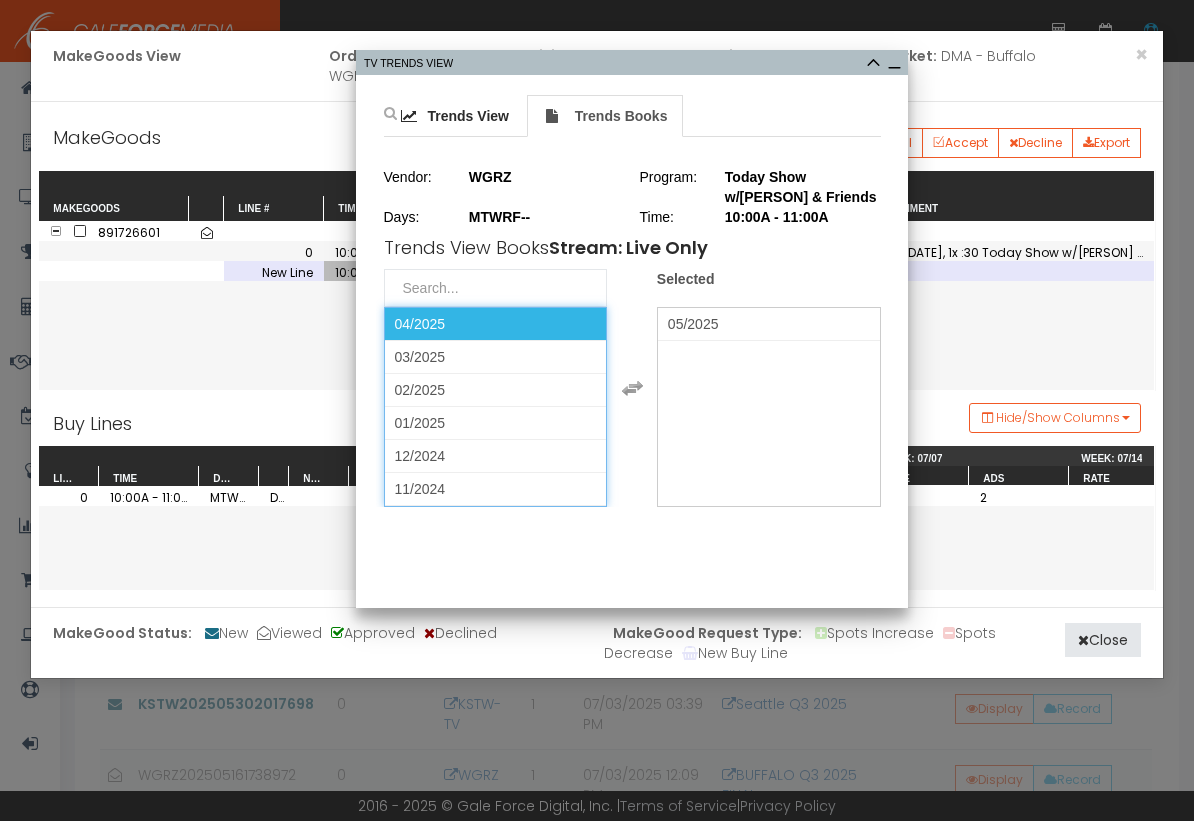 click on "04/2025" at bounding box center (496, 324) 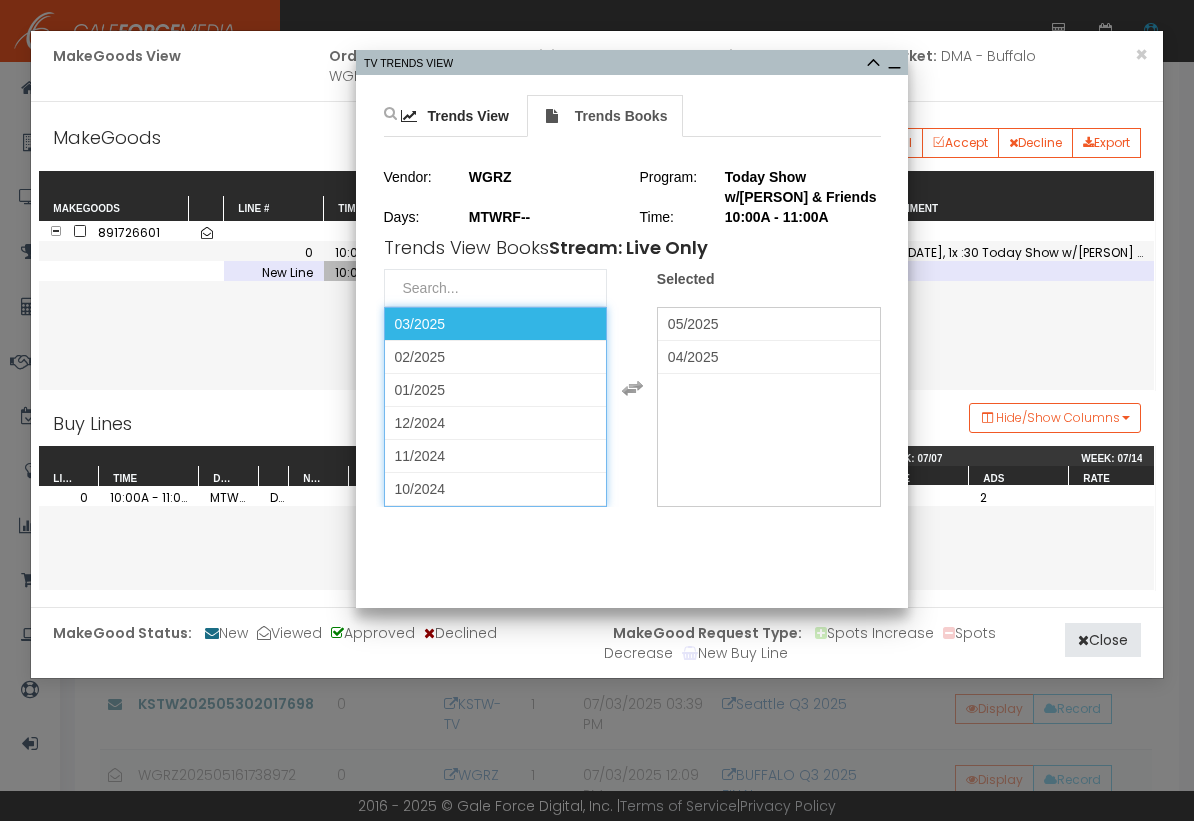 click on "03/2025" at bounding box center [496, 324] 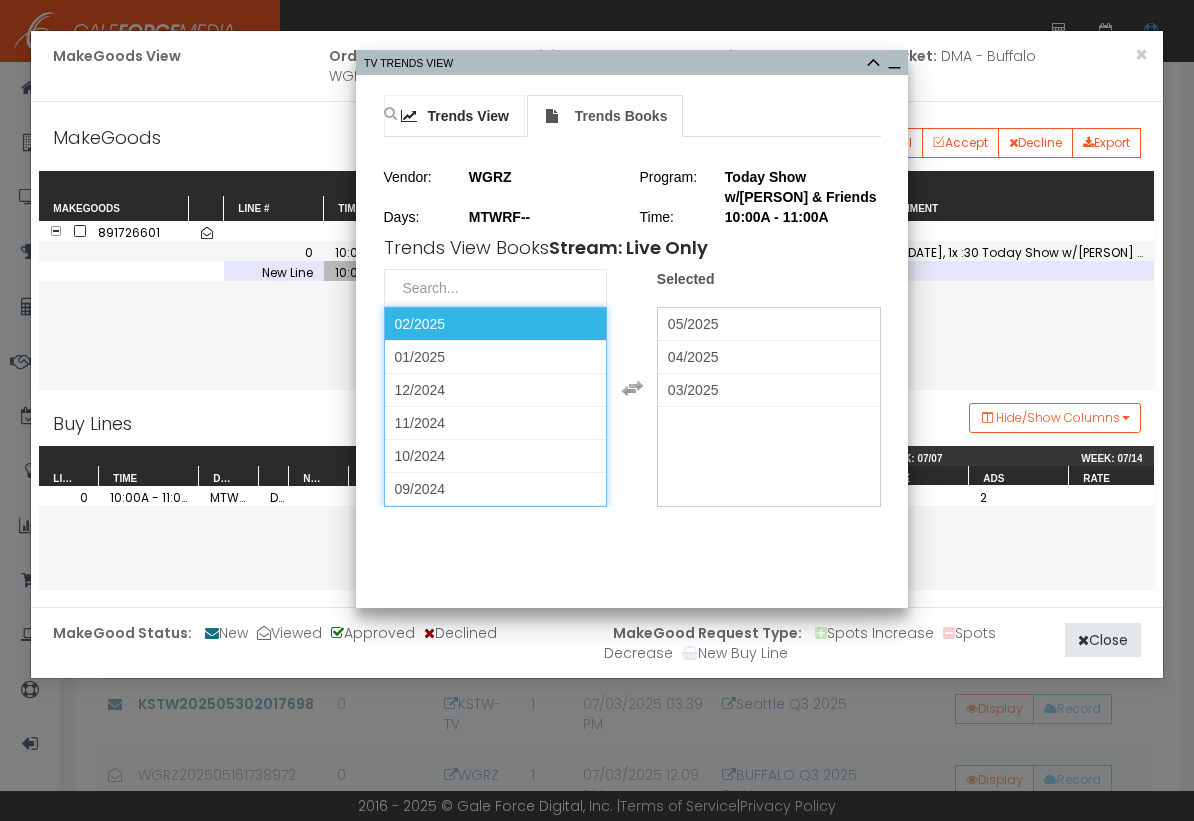 click on "Trends View" at bounding box center (468, 116) 